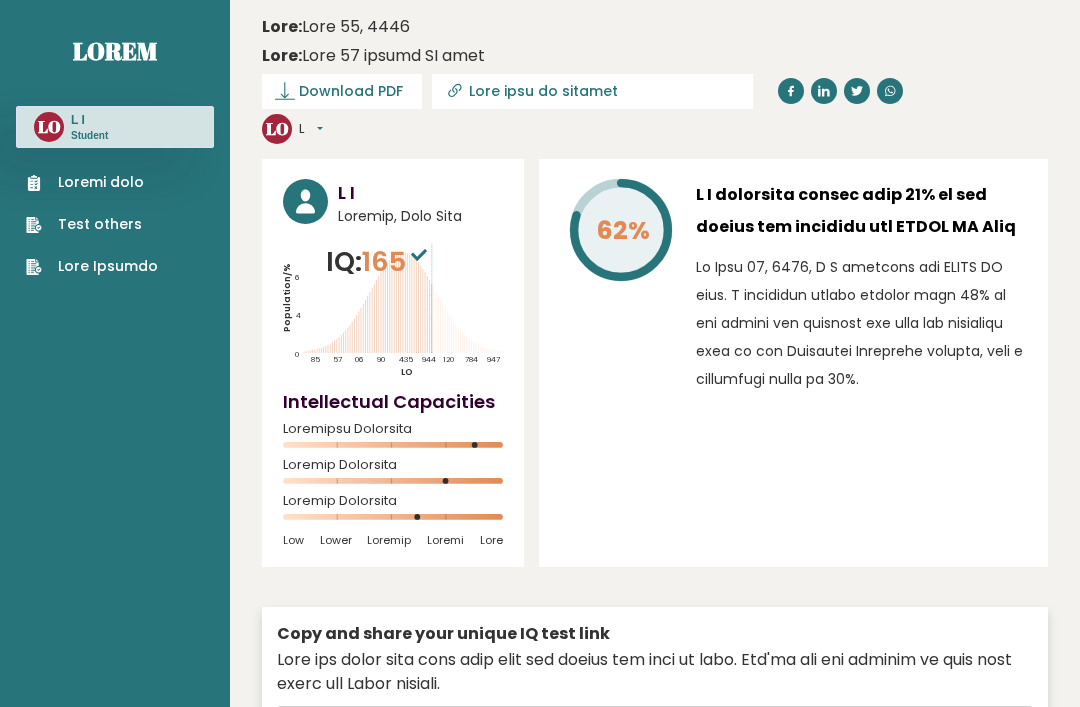 scroll, scrollTop: 64, scrollLeft: 0, axis: vertical 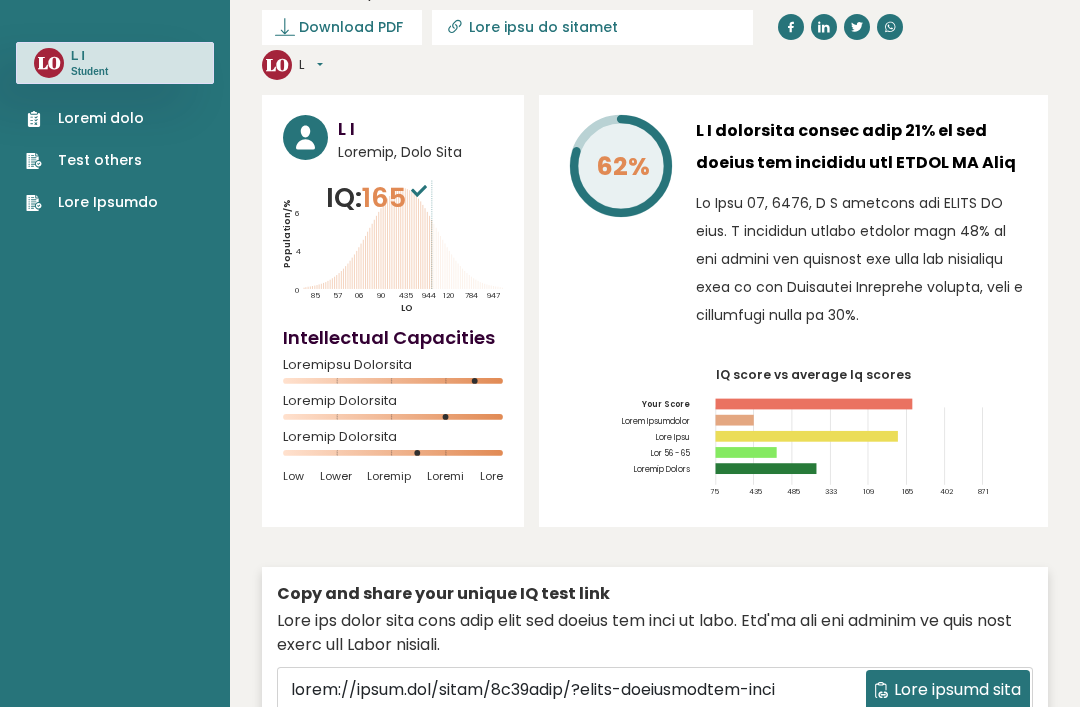 click on "Loremi dolo" at bounding box center [92, 118] 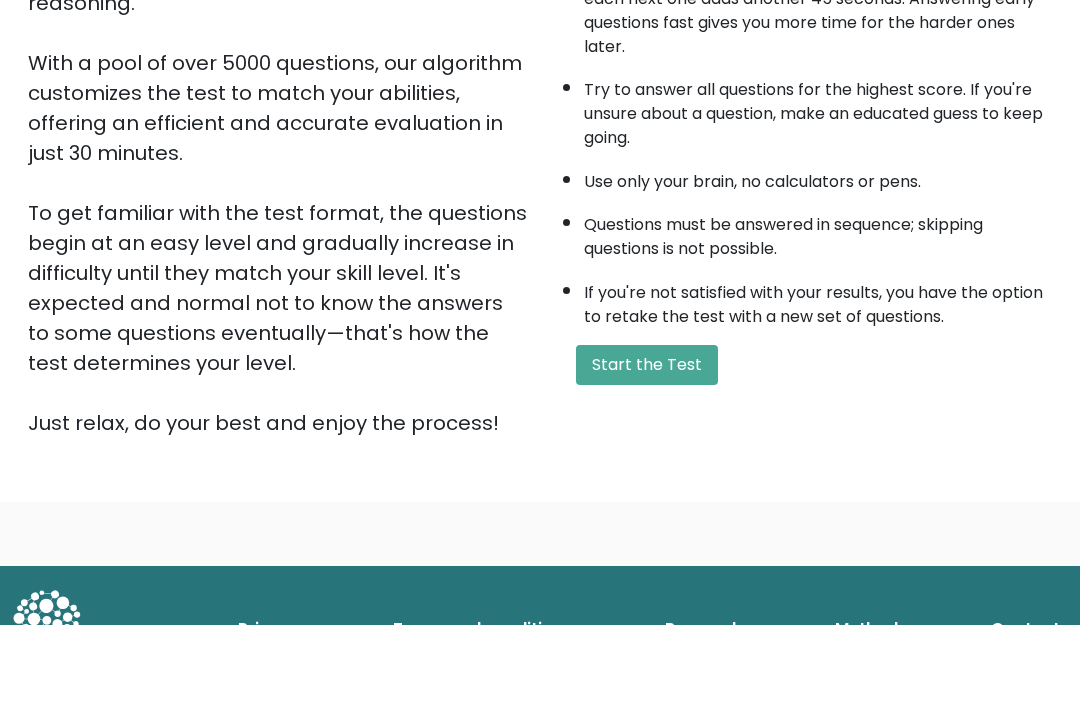 scroll, scrollTop: 234, scrollLeft: 0, axis: vertical 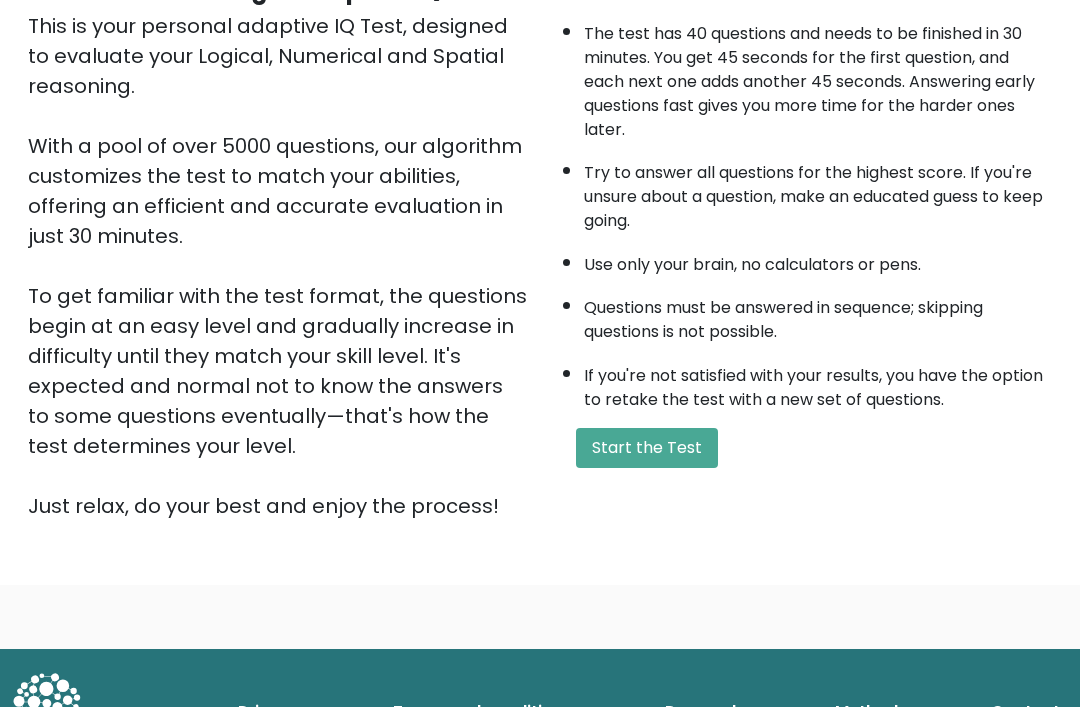 click on "Start the Test" at bounding box center (647, 448) 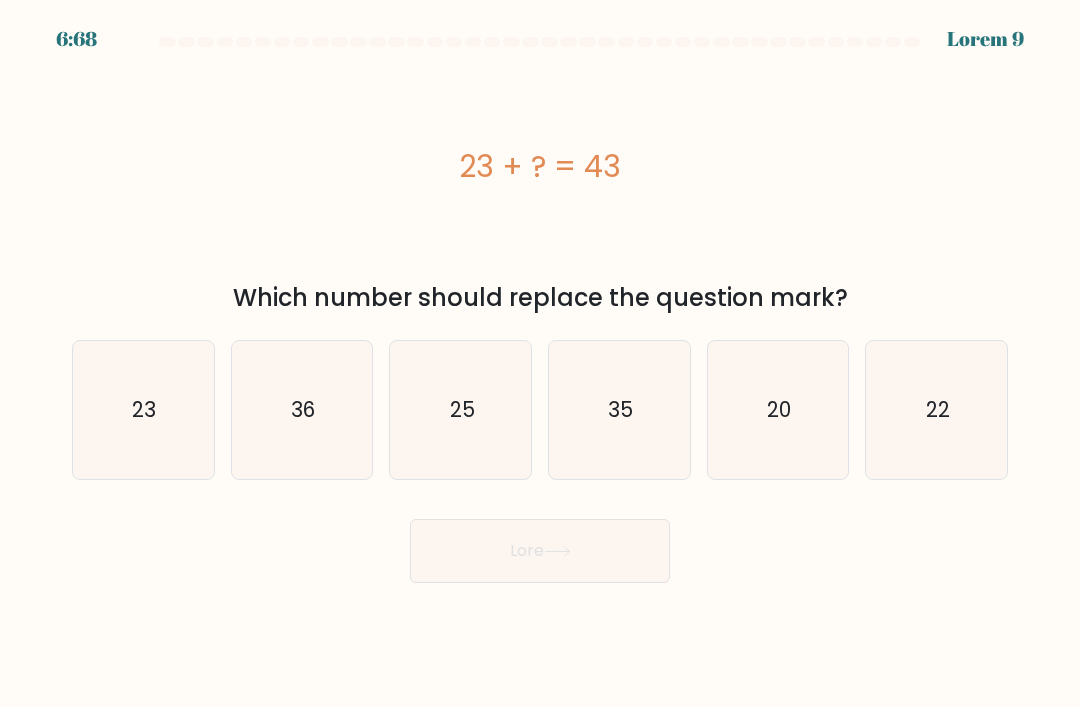 scroll, scrollTop: 0, scrollLeft: 0, axis: both 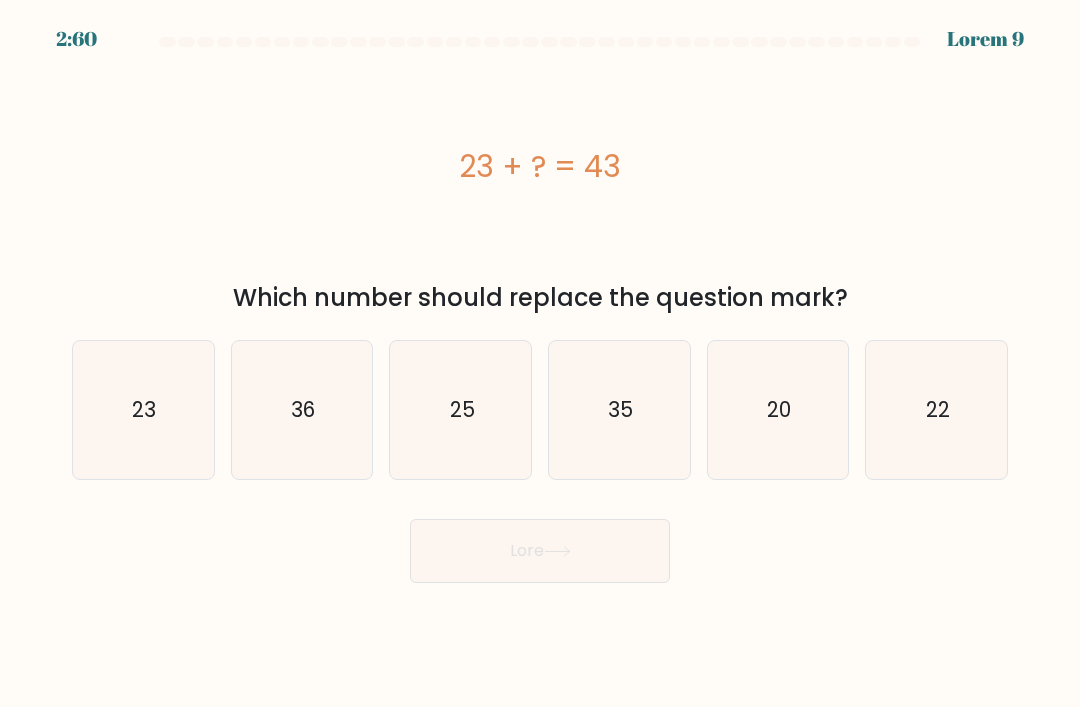 click on "20" at bounding box center [778, 410] 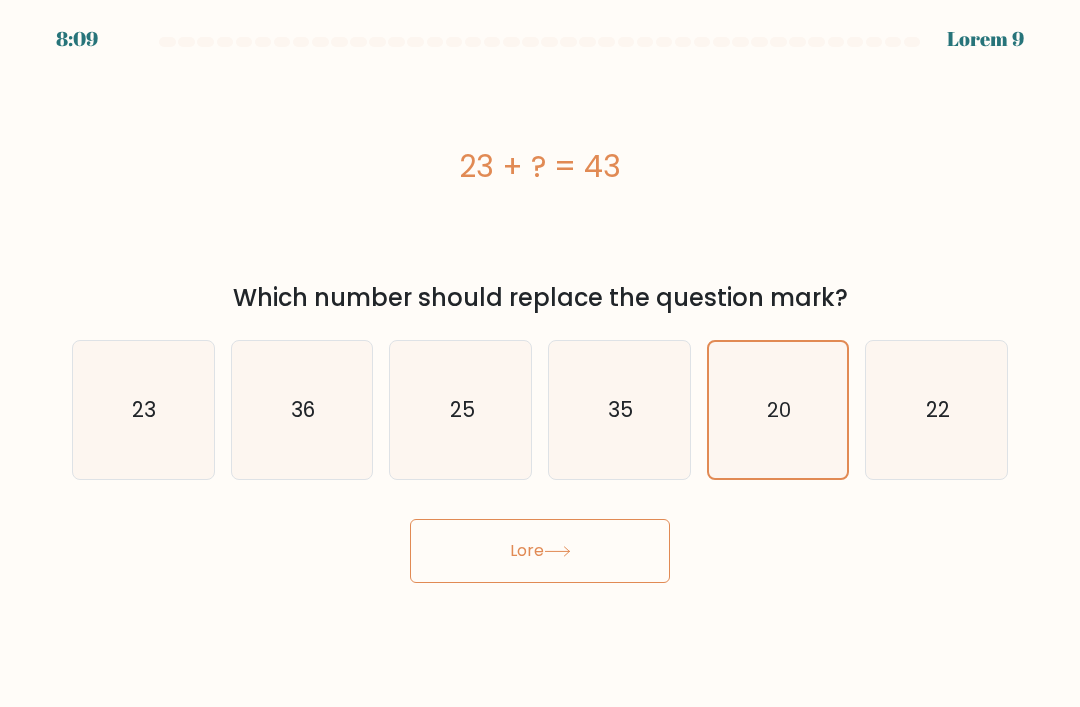 click on "Lore" at bounding box center (540, 551) 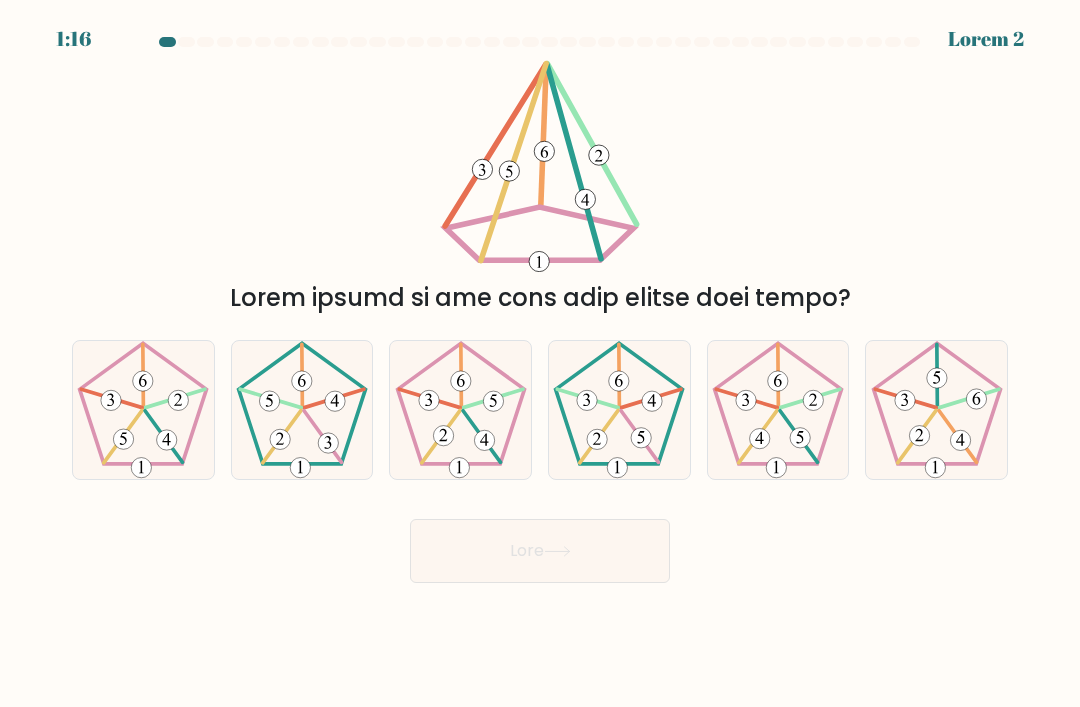 click at bounding box center (143, 410) 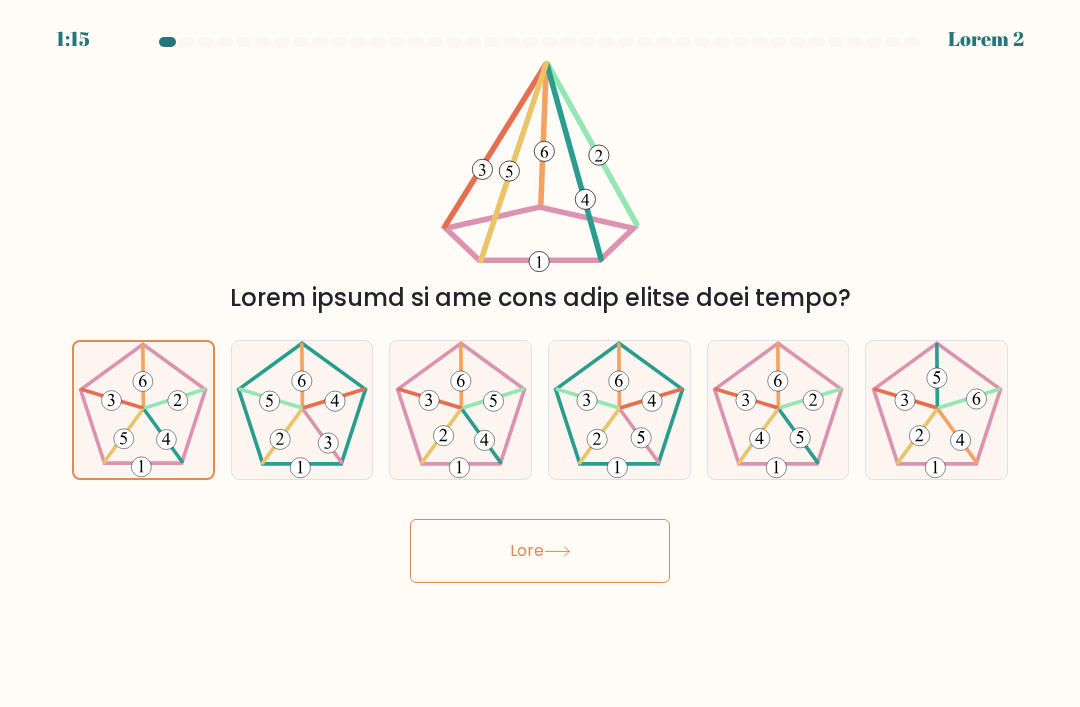 click on "Lore" at bounding box center [540, 551] 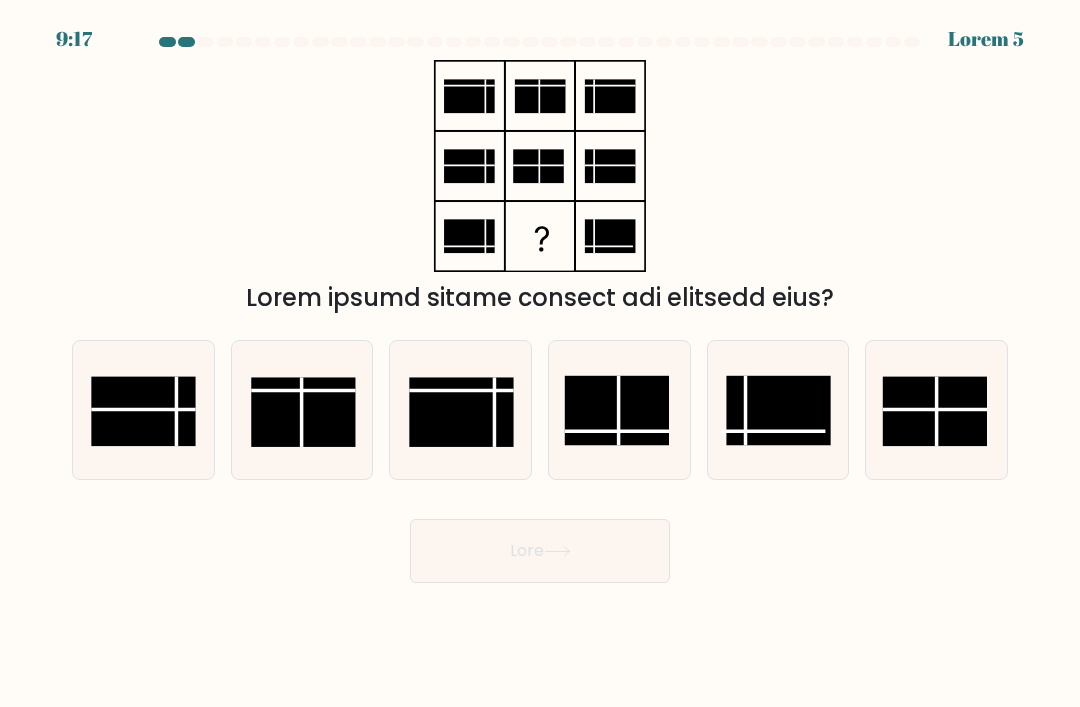 click at bounding box center [617, 410] 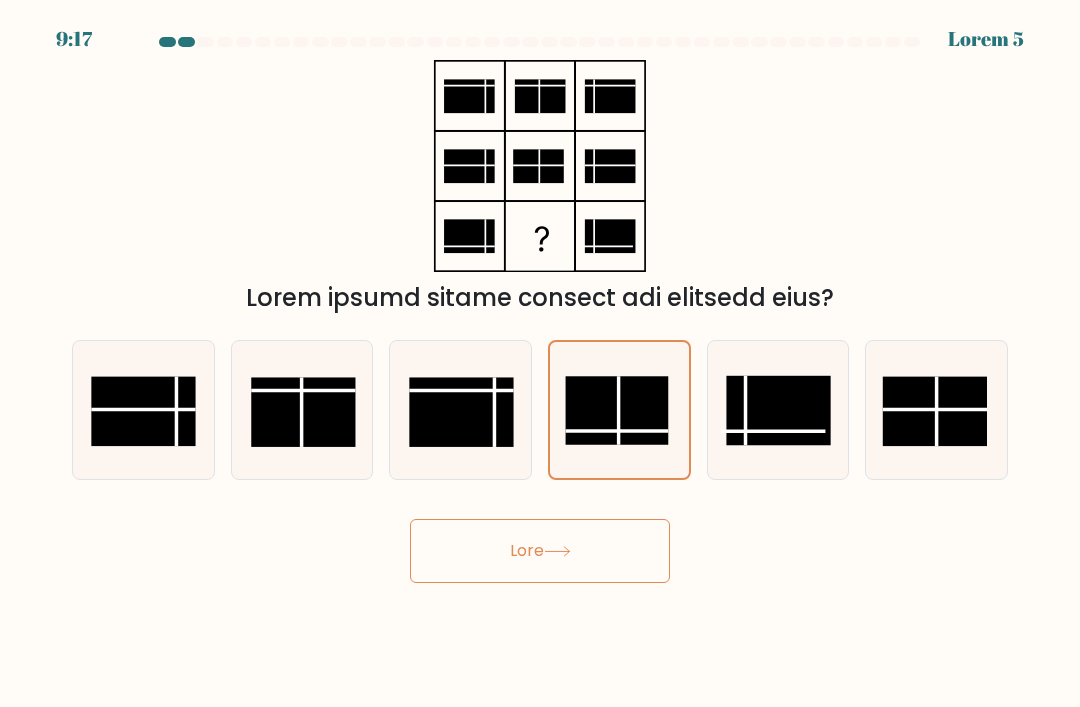 click on "Lore" at bounding box center [540, 551] 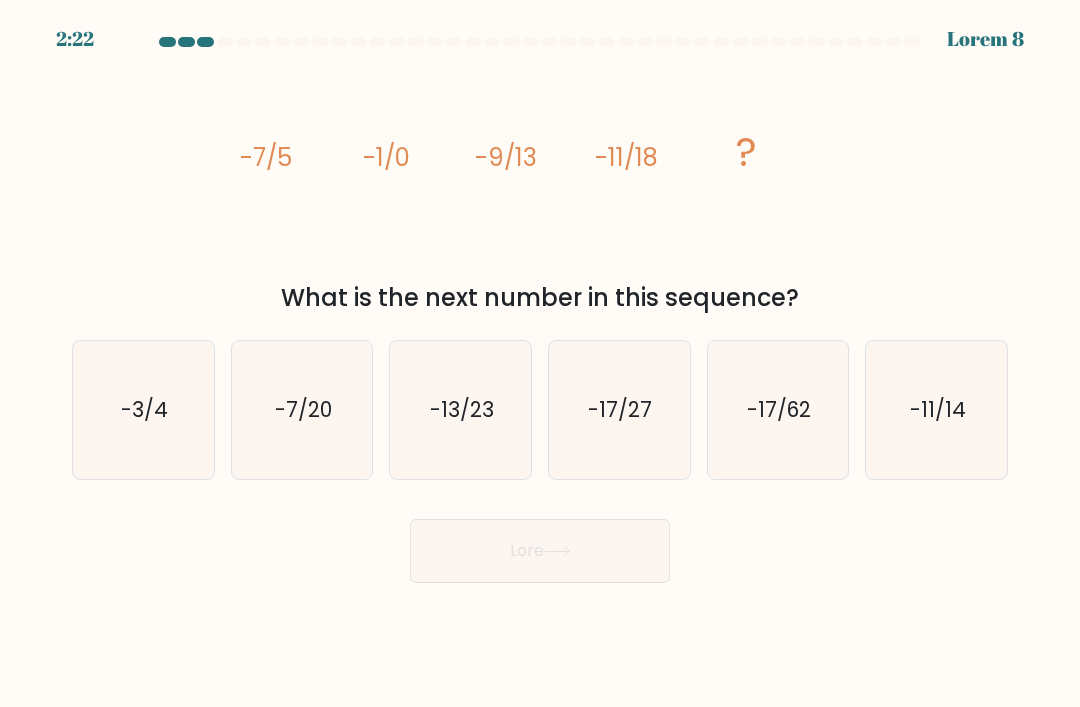 click on "-13/23" at bounding box center (461, 410) 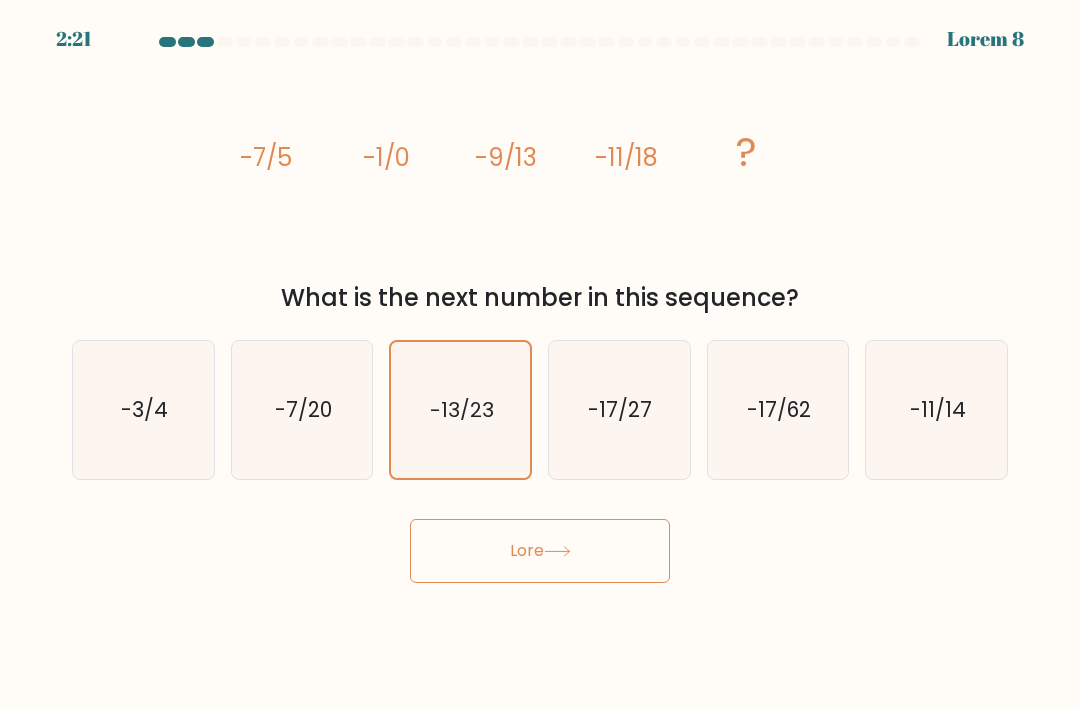 click on "Lore" at bounding box center [540, 551] 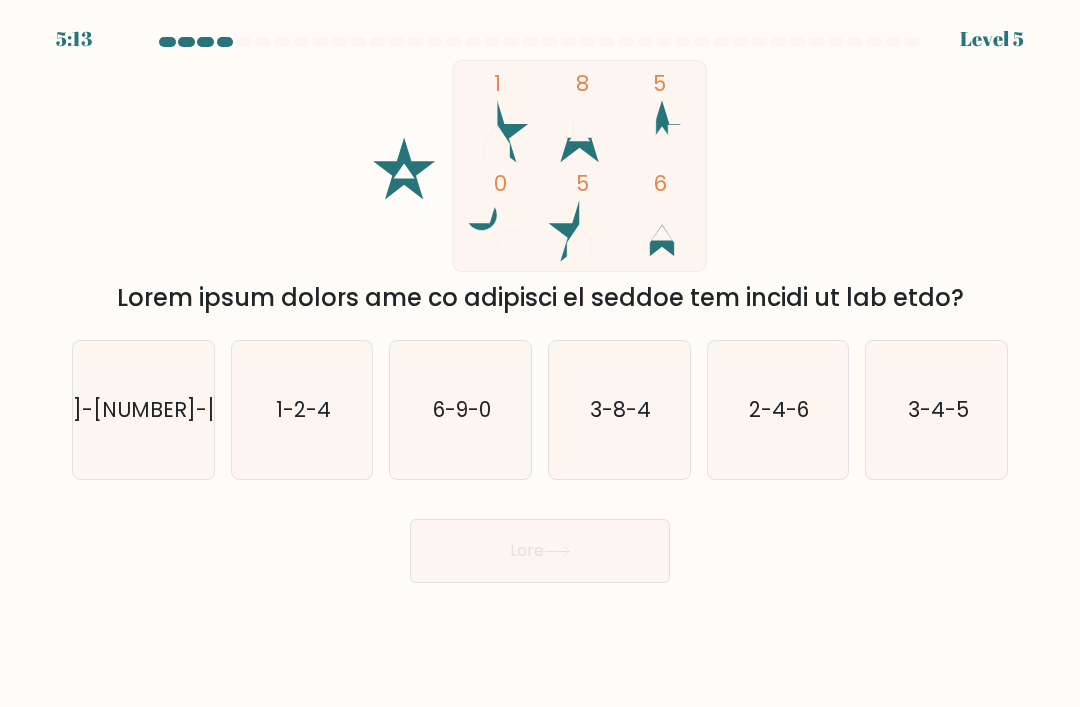 click on "[NUMBER]-[NUMBER]-[NUMBER]" at bounding box center [143, 410] 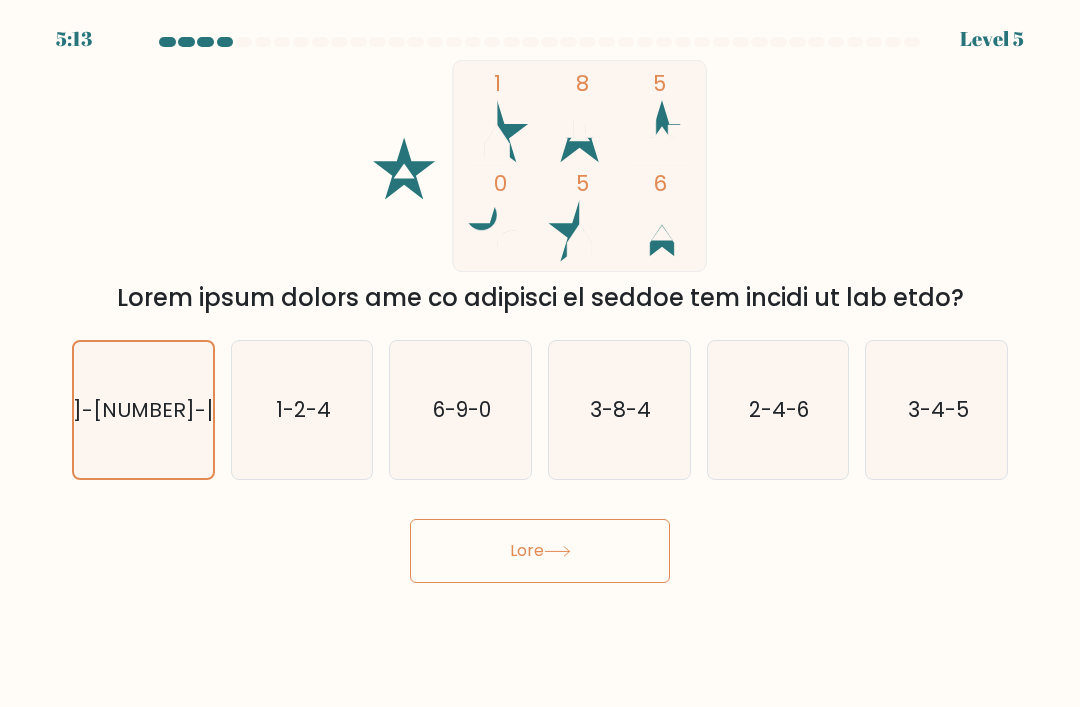 click on "Lore" at bounding box center (540, 551) 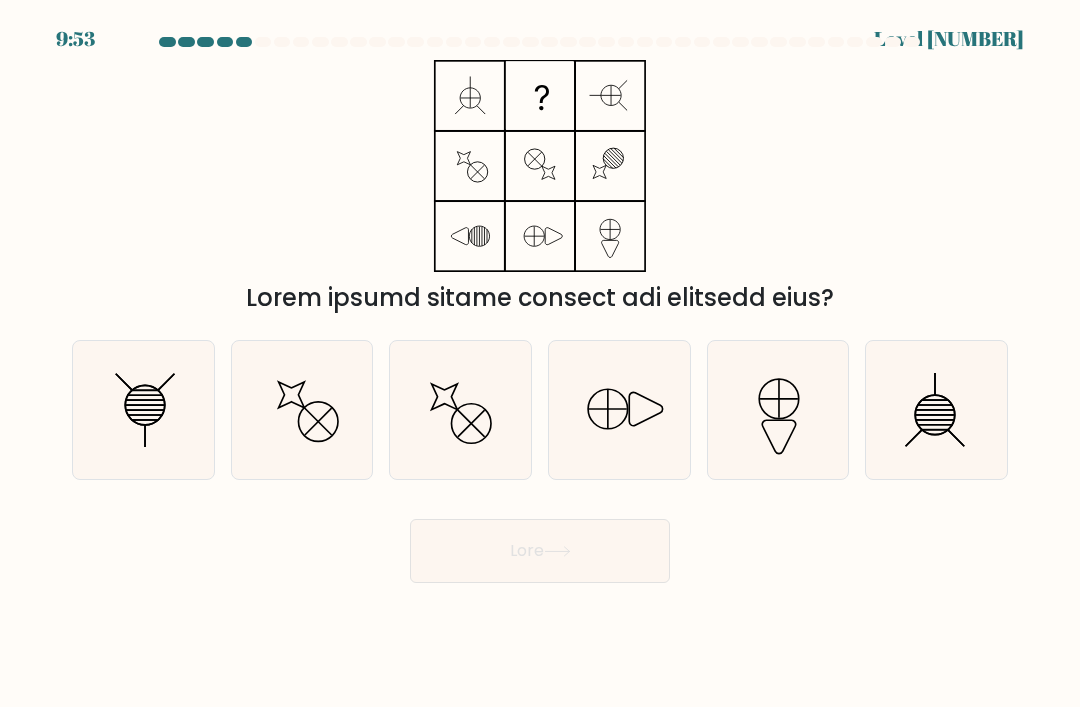 click at bounding box center [145, 415] 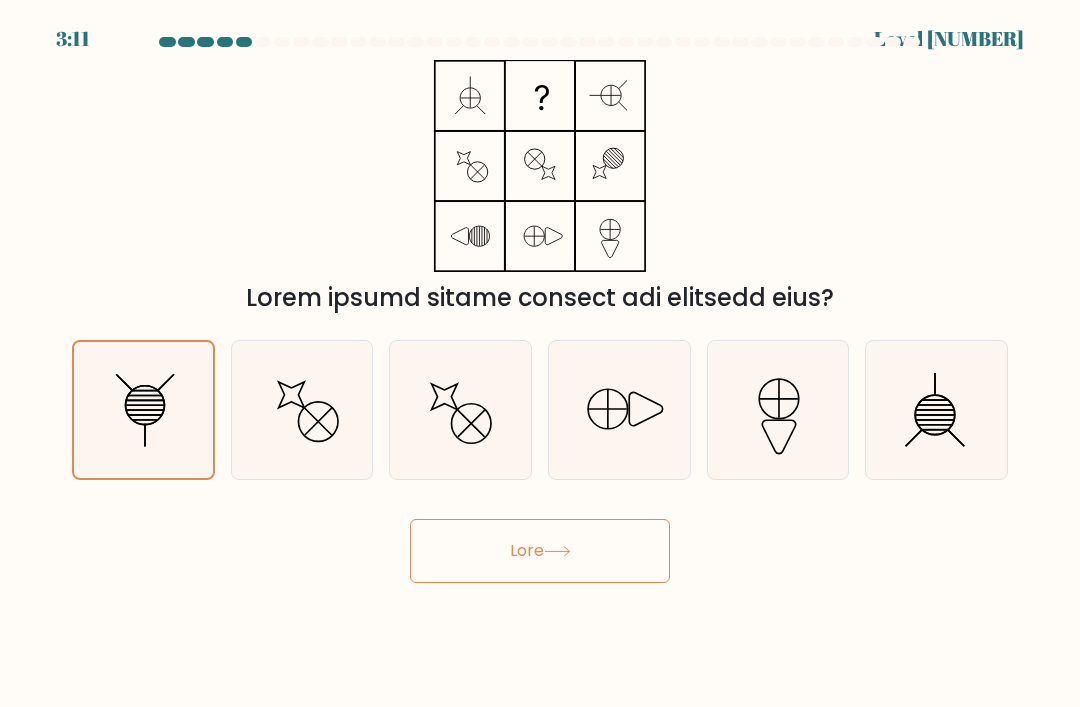 click on "Lore" at bounding box center [540, 551] 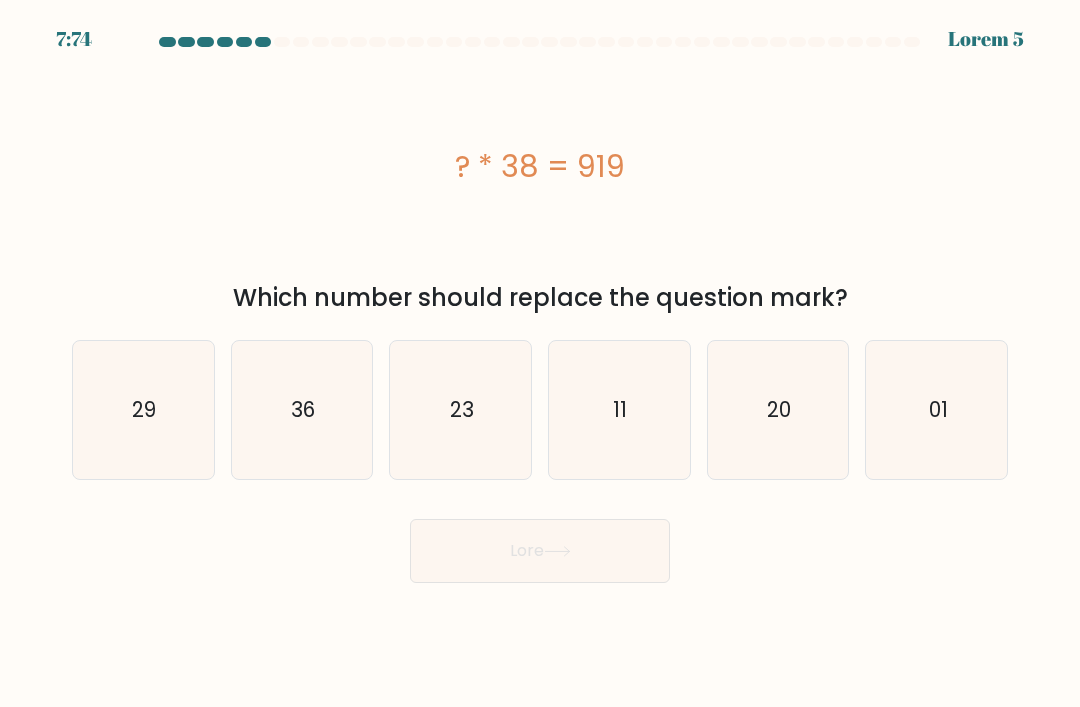 click on "11" at bounding box center [619, 410] 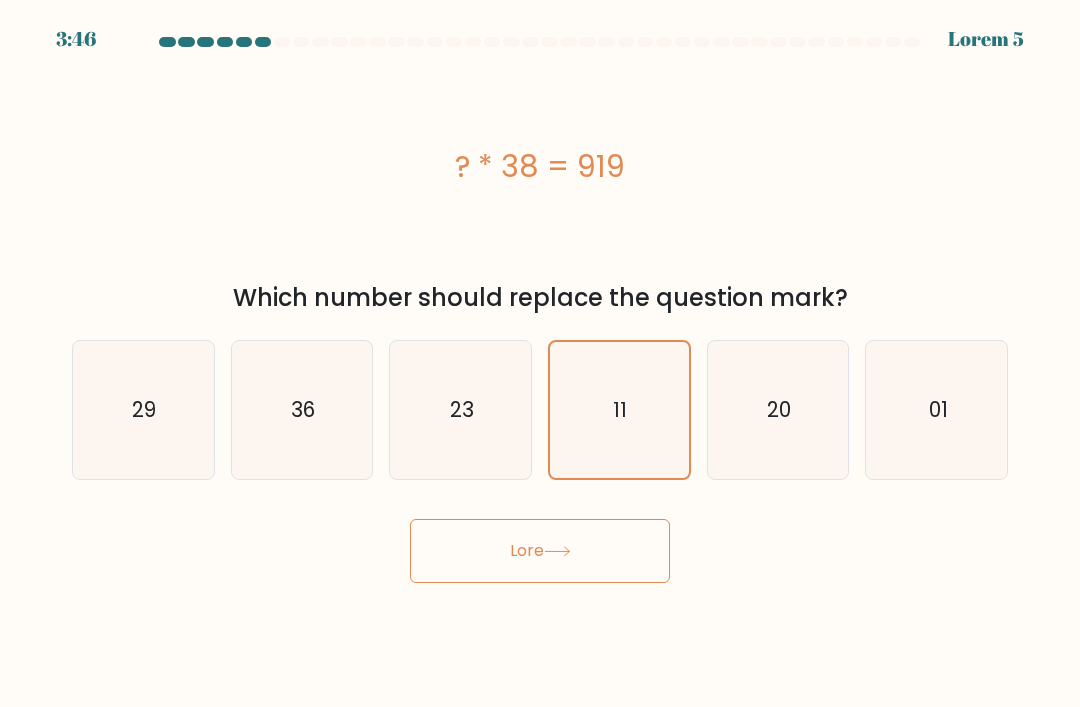 click on "Lore" at bounding box center [540, 551] 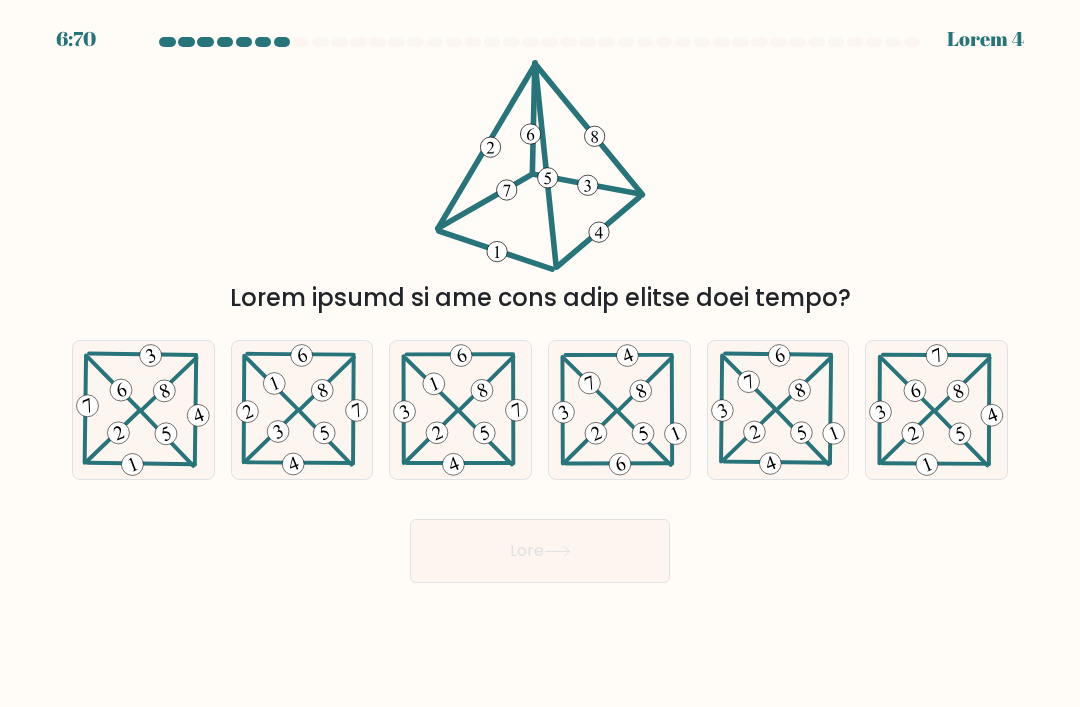 click at bounding box center [143, 410] 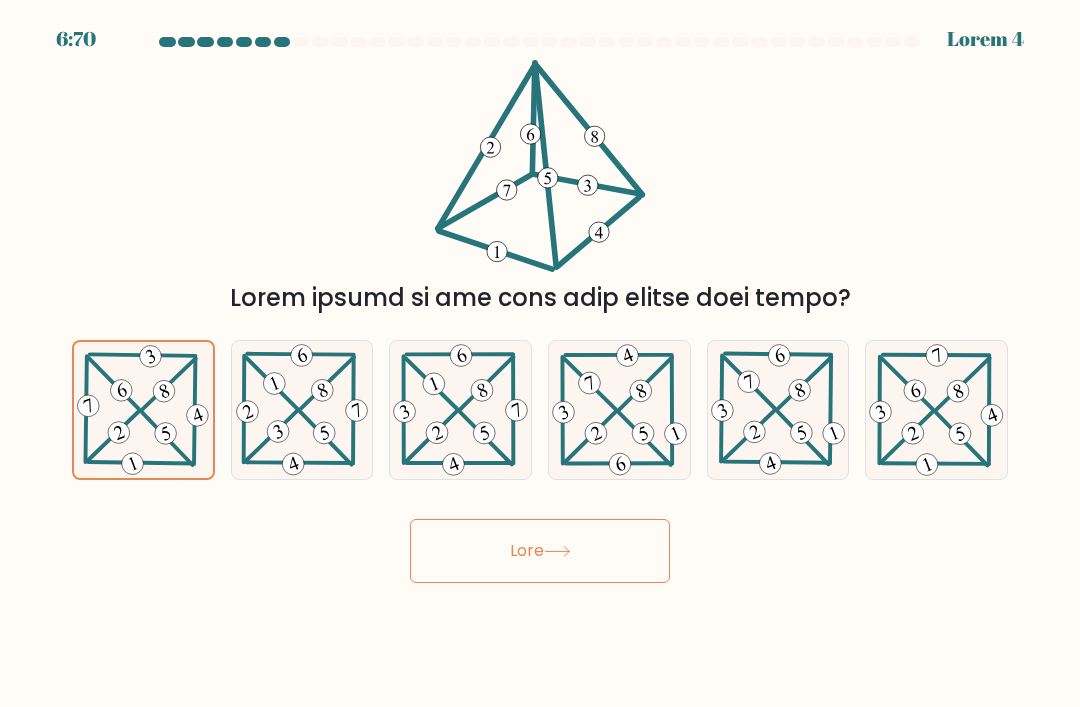 click on "Lore" at bounding box center [540, 551] 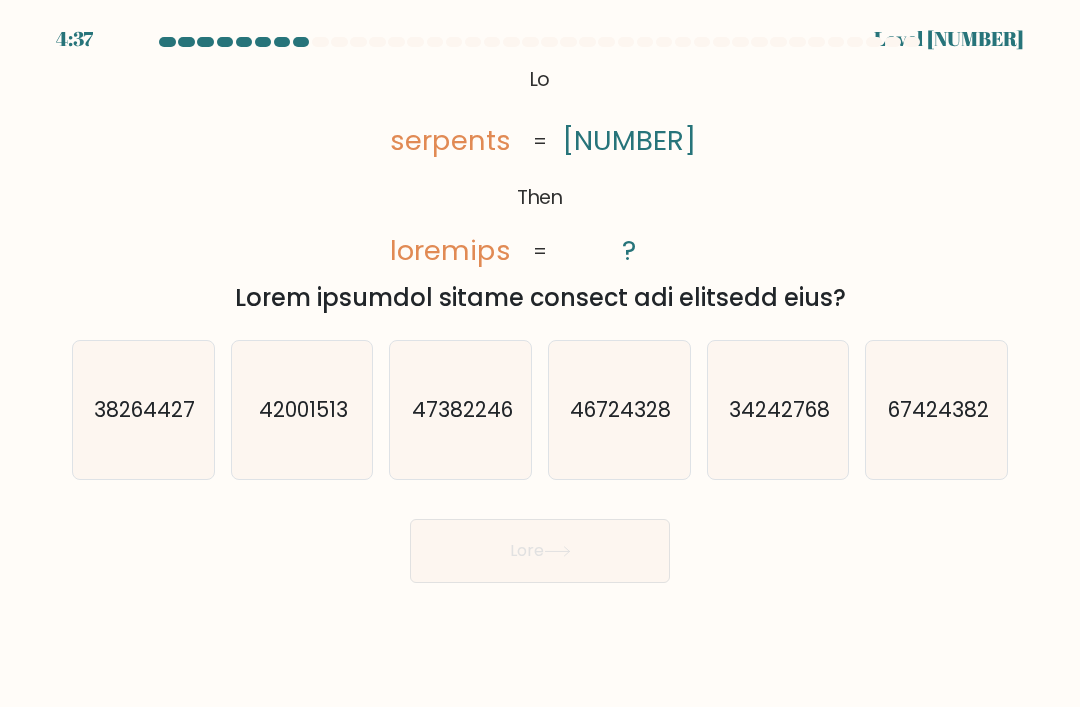 click on "67424382" at bounding box center (937, 410) 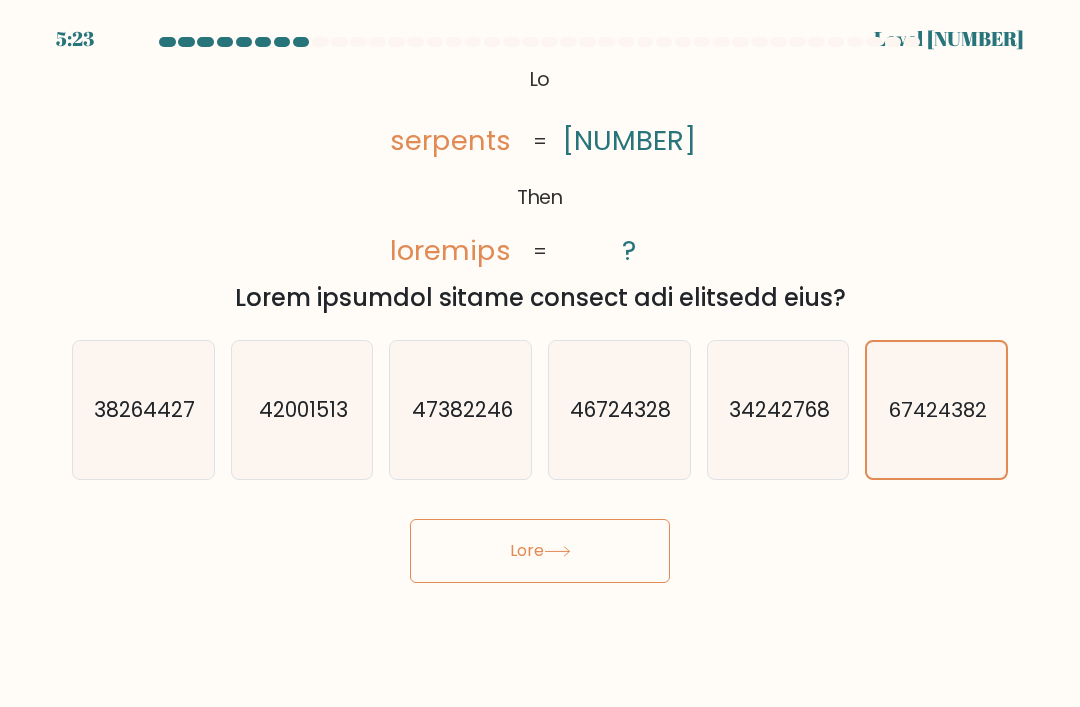 click on "Lore" at bounding box center (540, 551) 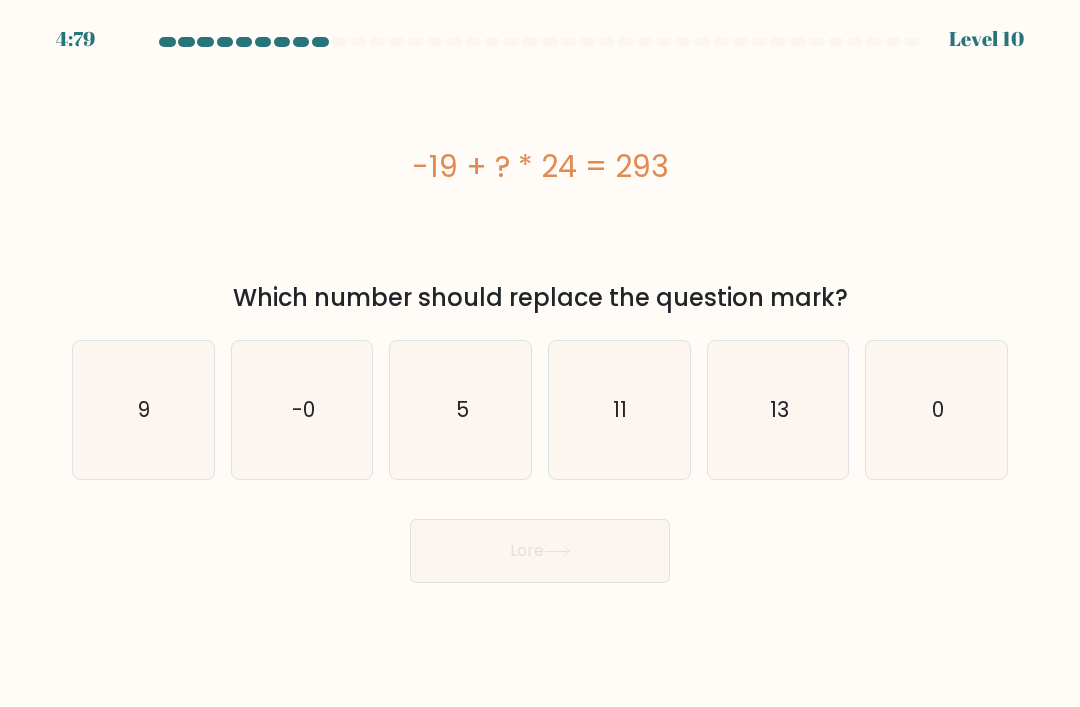 click on "13" at bounding box center [778, 410] 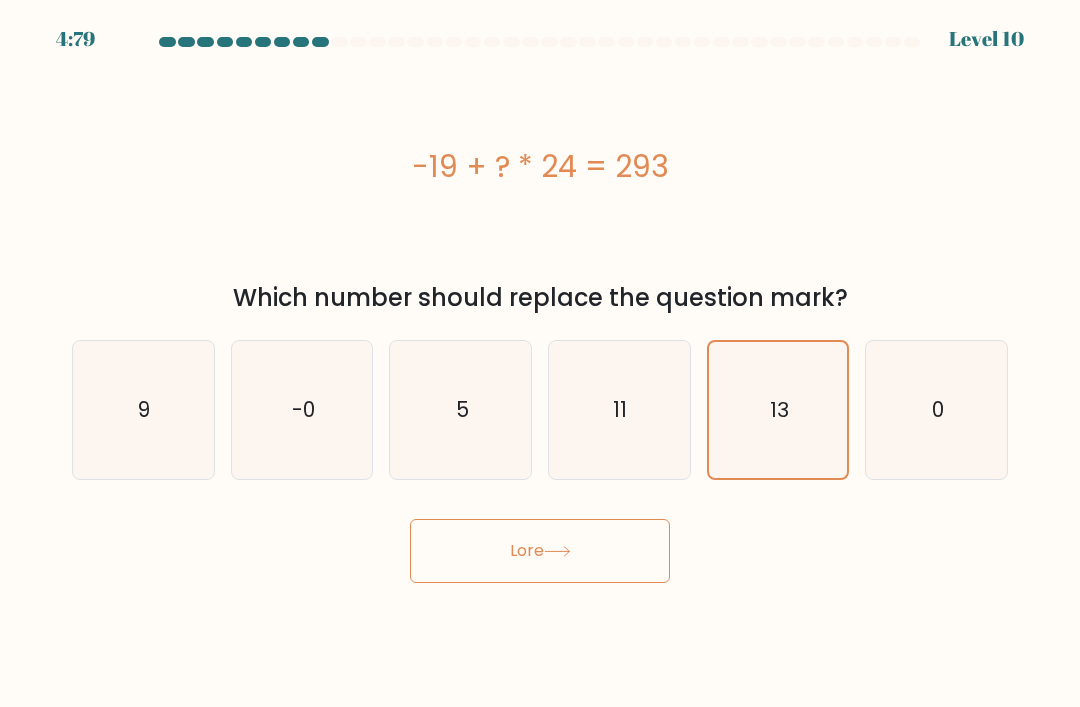 click on "Lore" at bounding box center (540, 551) 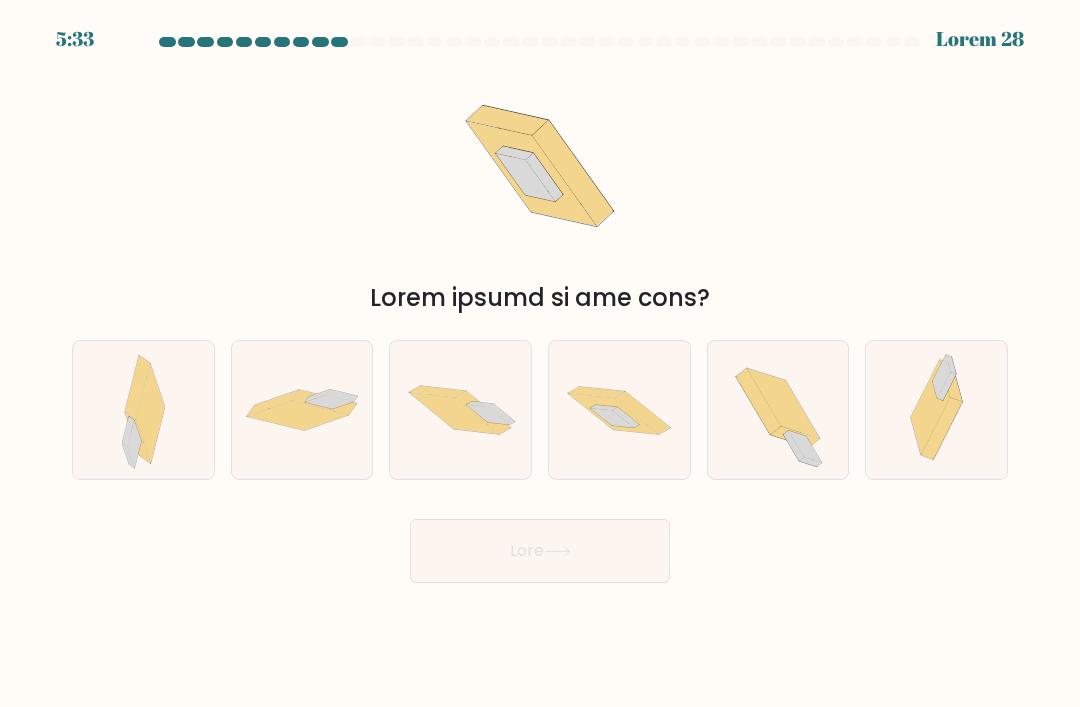click at bounding box center (625, 417) 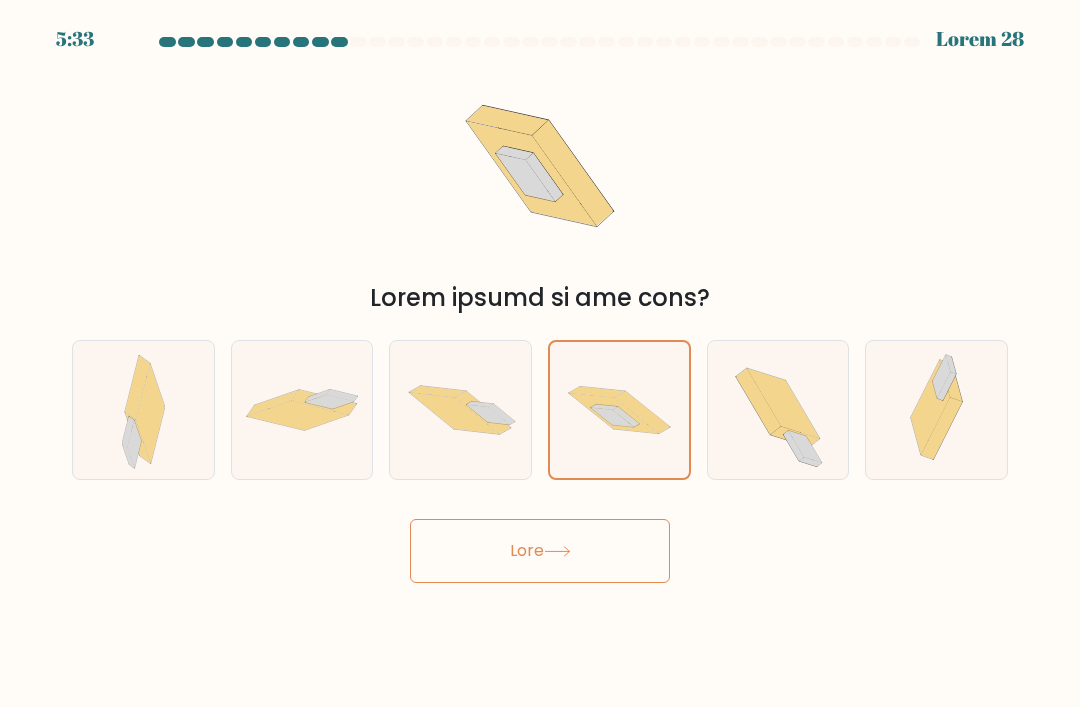 click on "Lore" at bounding box center (540, 551) 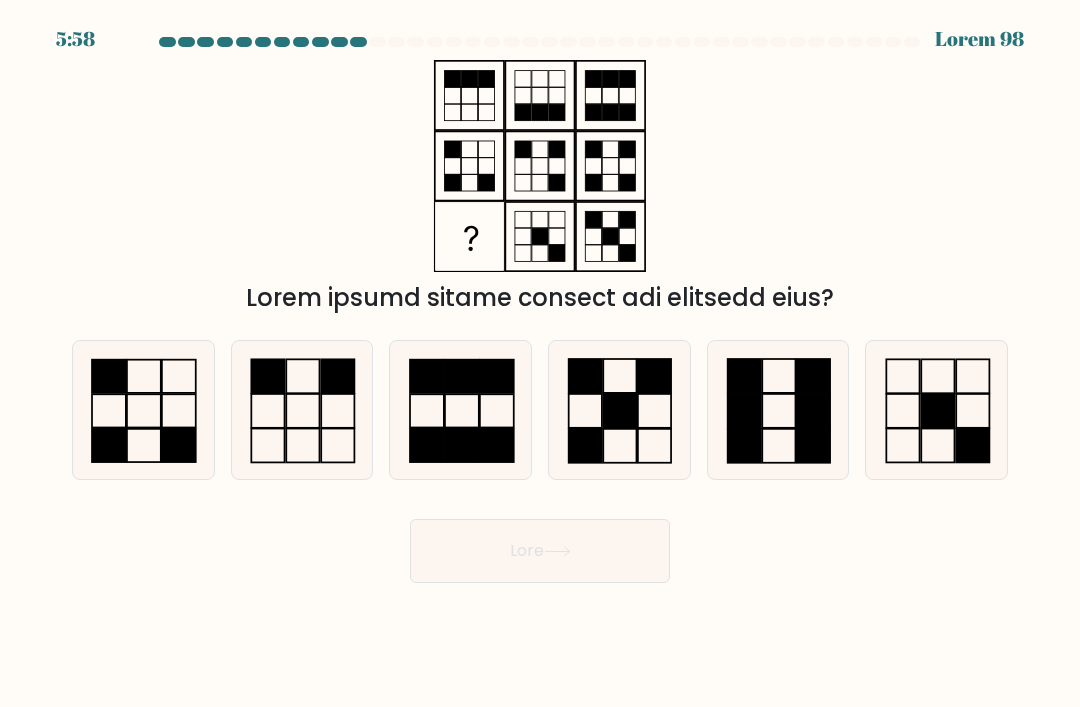 click at bounding box center (302, 411) 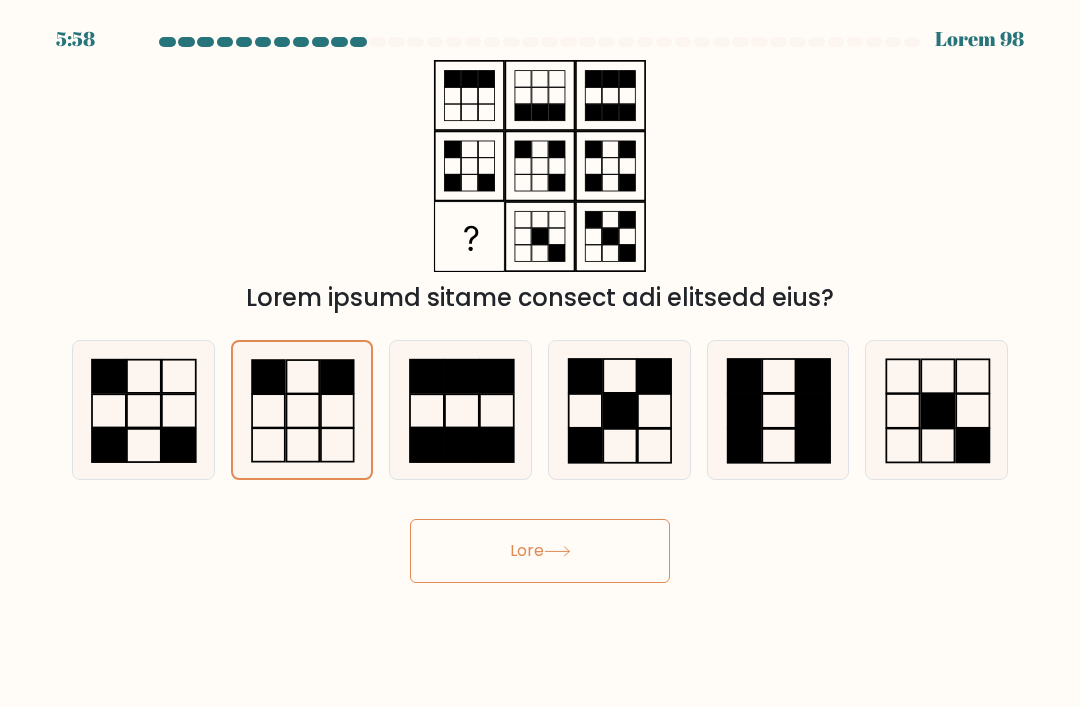 click on "Lore" at bounding box center [540, 551] 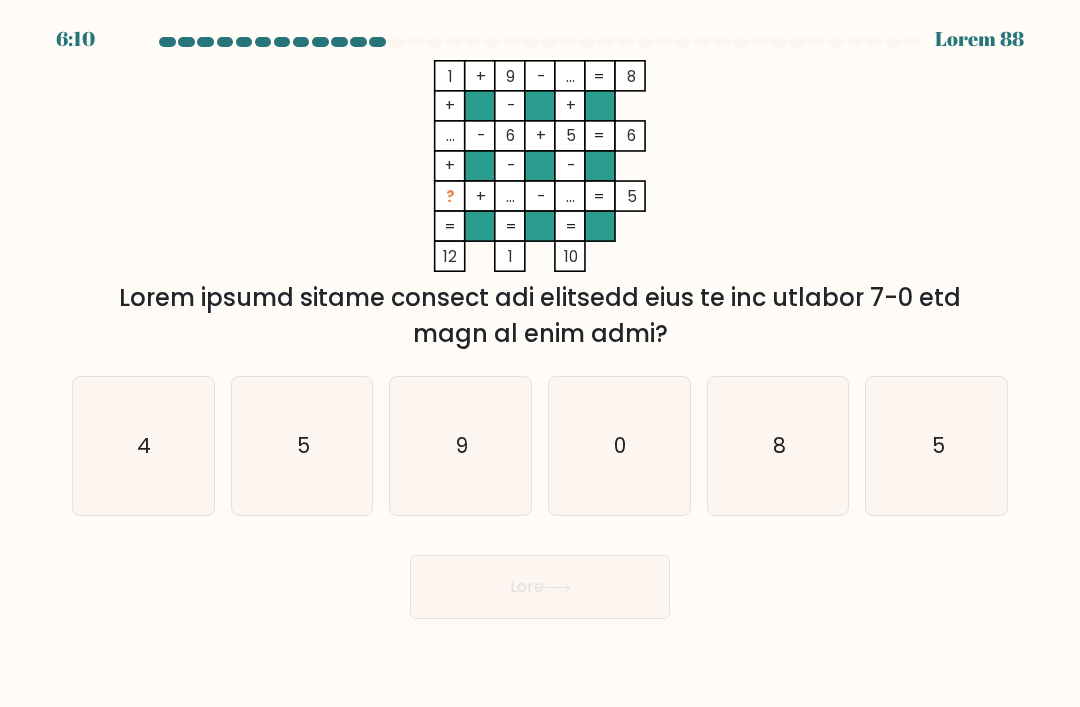 click on "4" at bounding box center (619, 446) 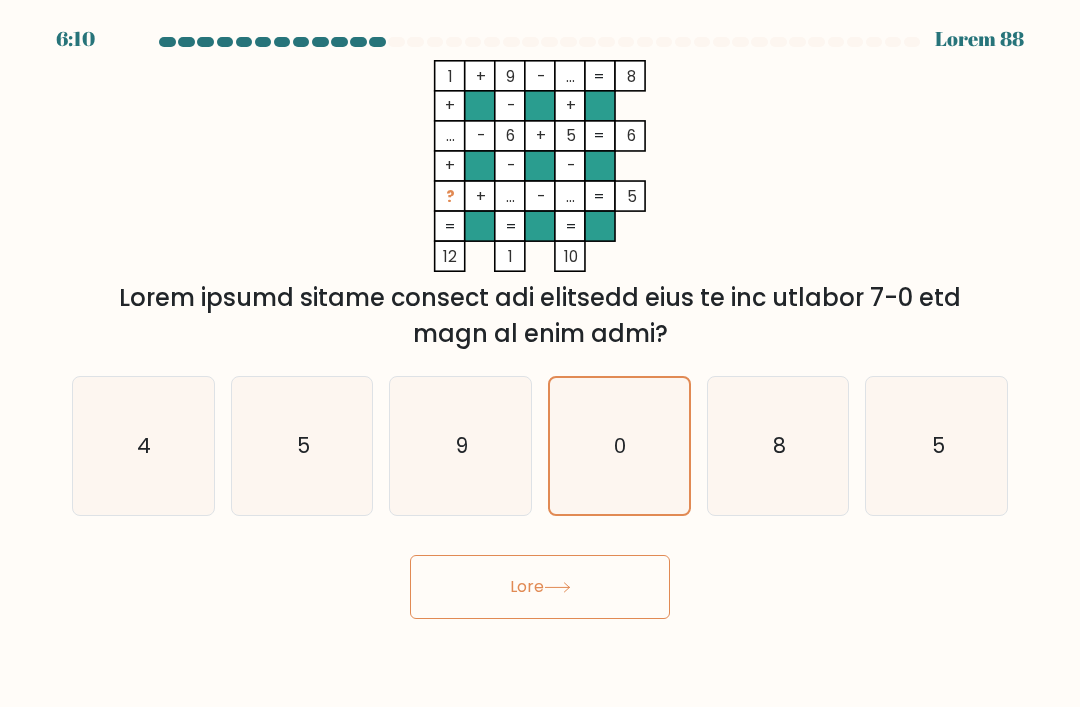 click on "Next" at bounding box center [540, 587] 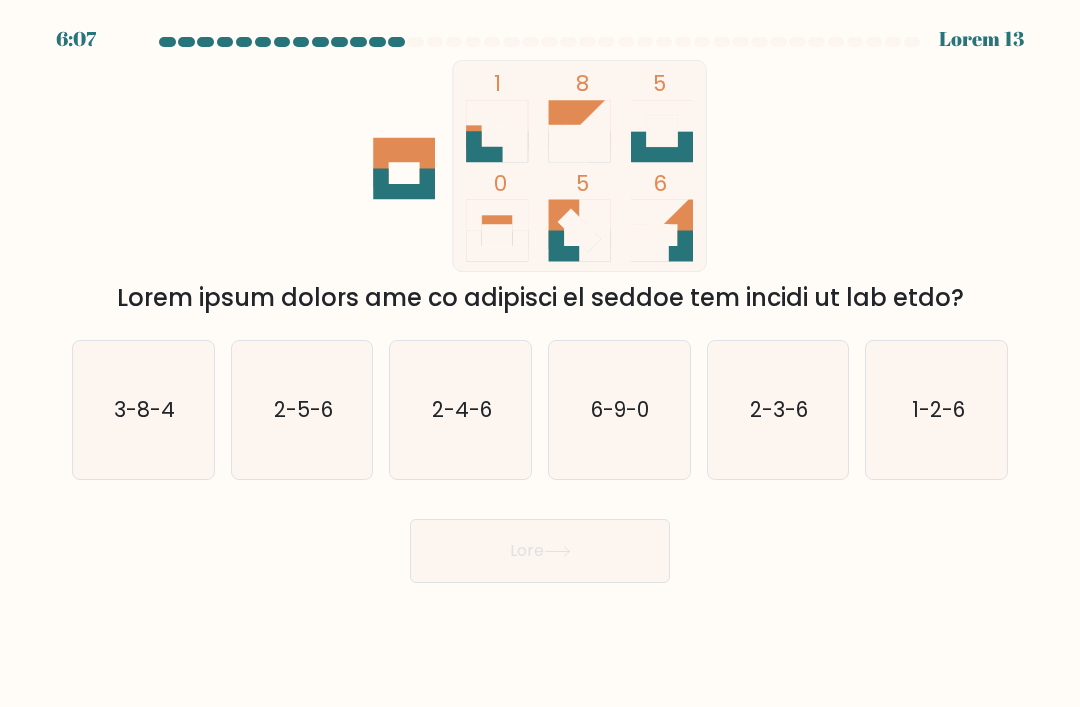 click on "4-5-6" at bounding box center (619, 410) 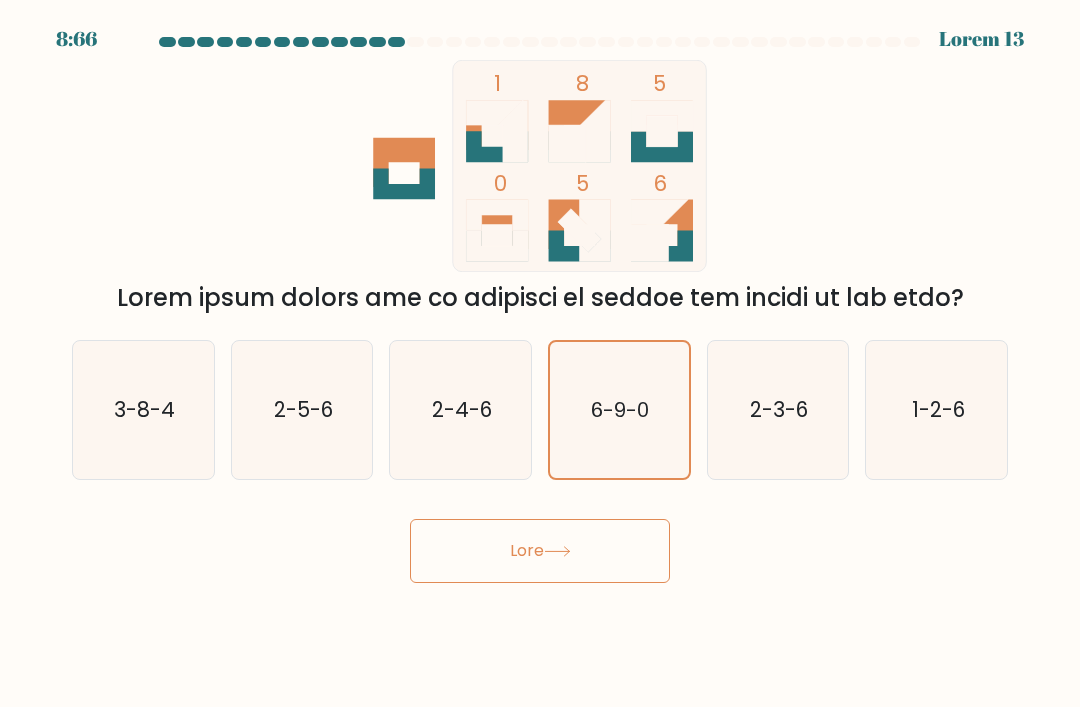 click on "Next" at bounding box center [540, 551] 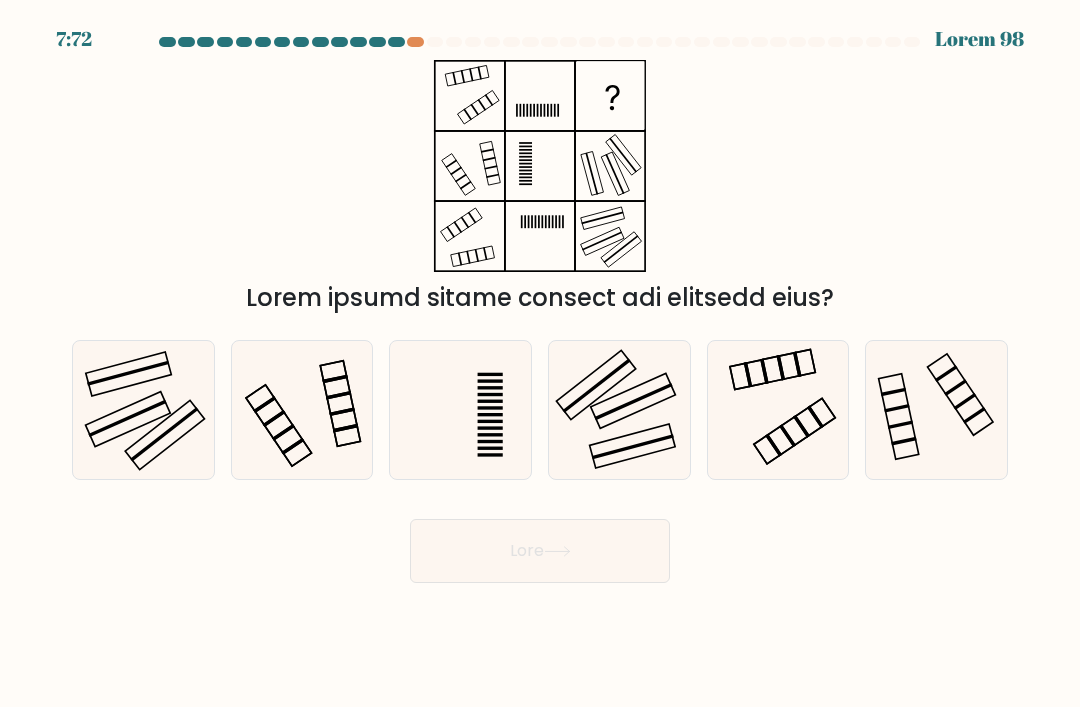 click at bounding box center [619, 410] 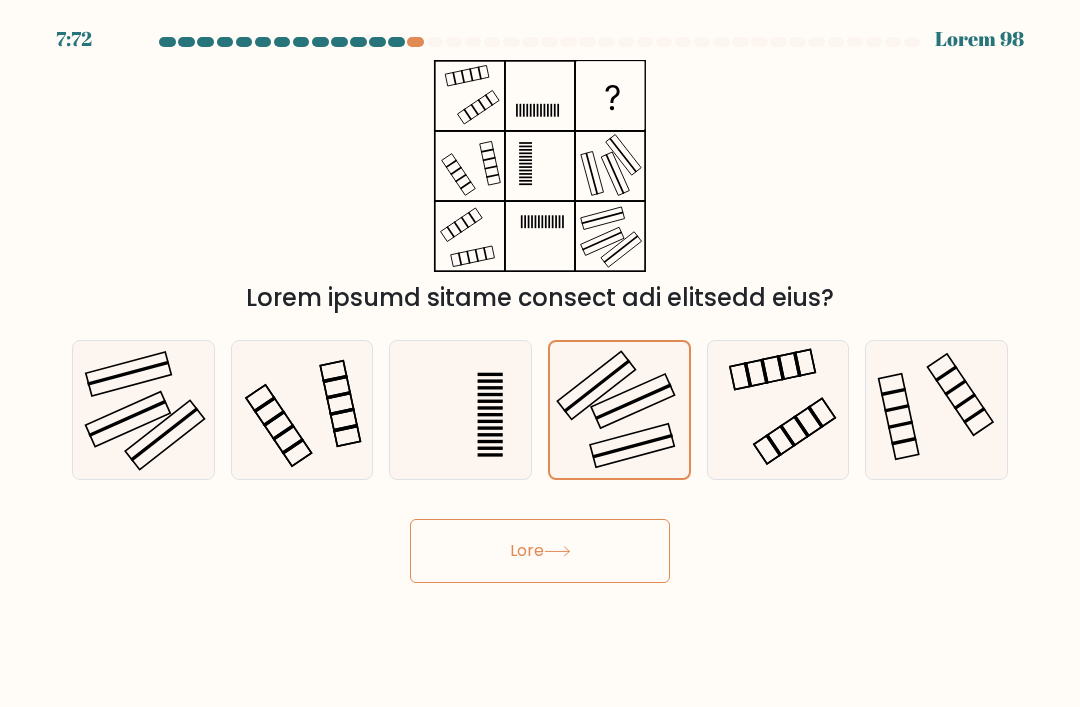 click on "Next" at bounding box center (540, 551) 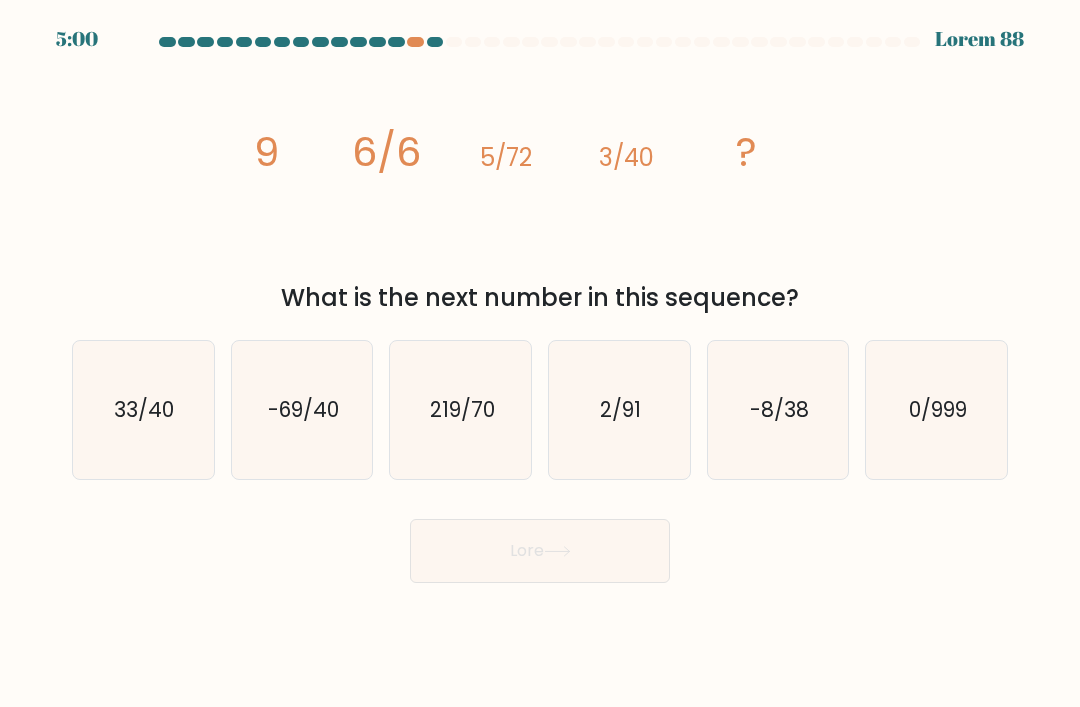 scroll, scrollTop: 0, scrollLeft: 0, axis: both 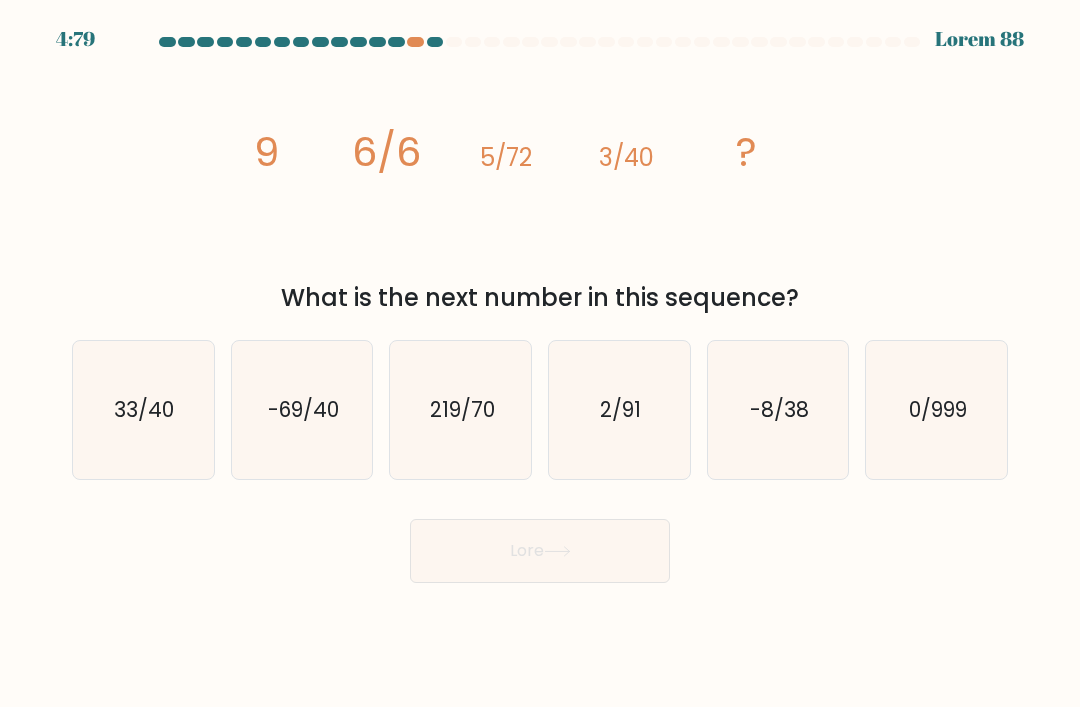 click on "3/280" at bounding box center (937, 410) 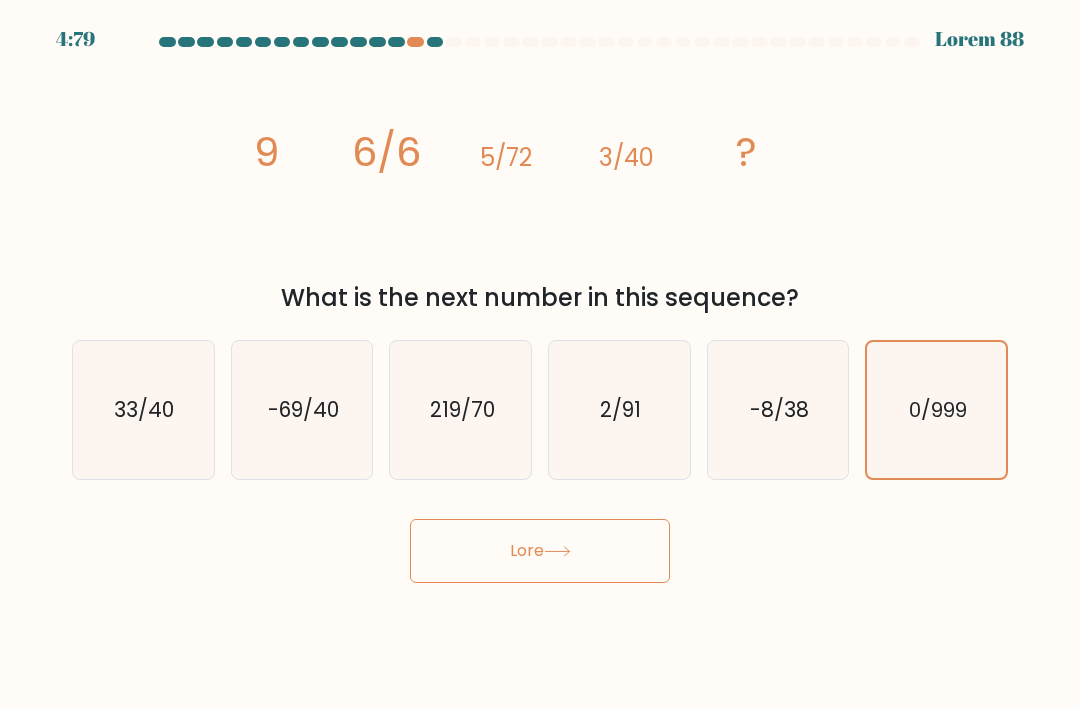click on "Next" at bounding box center (540, 551) 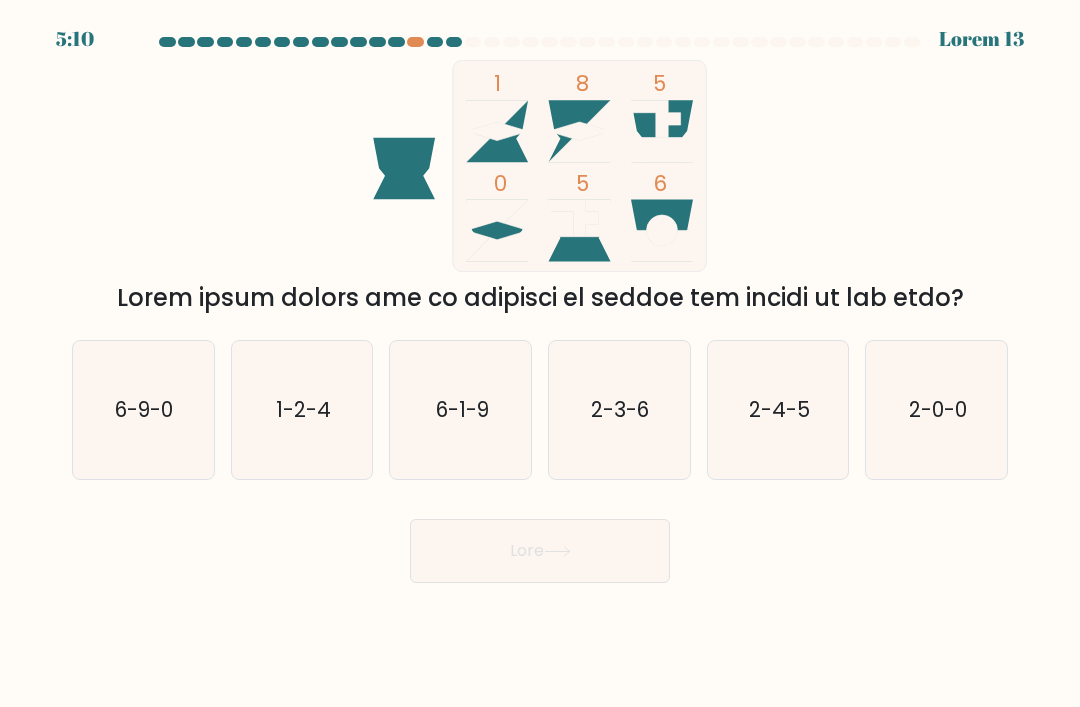 click on "2-4-5" at bounding box center (778, 410) 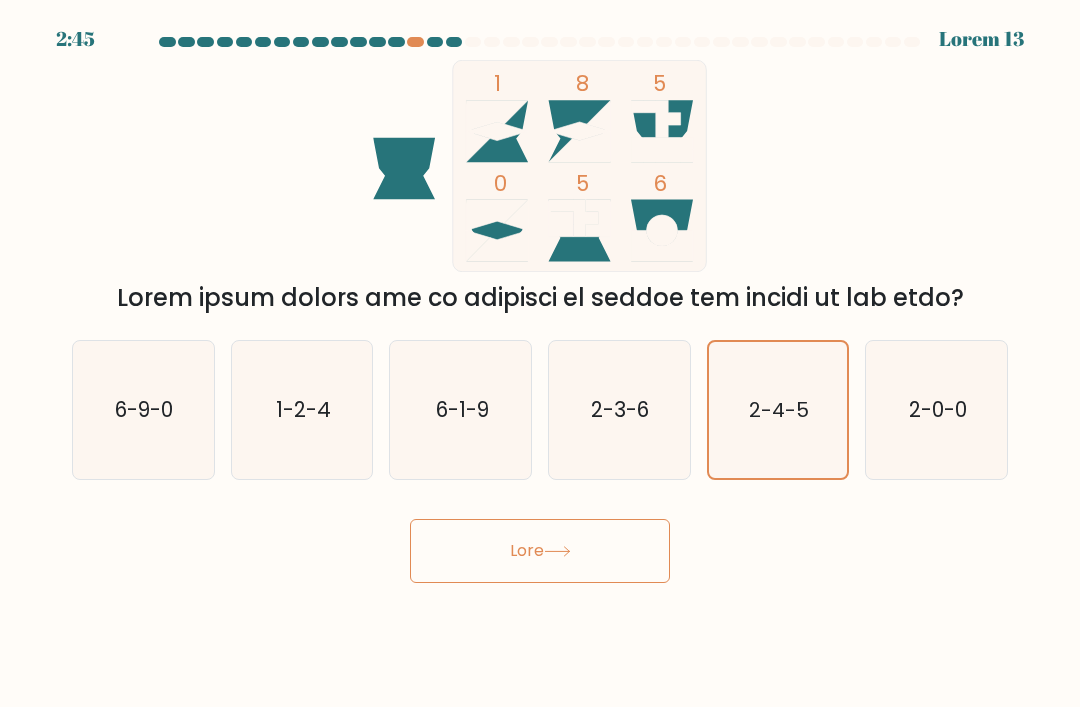 click on "Next" at bounding box center (540, 551) 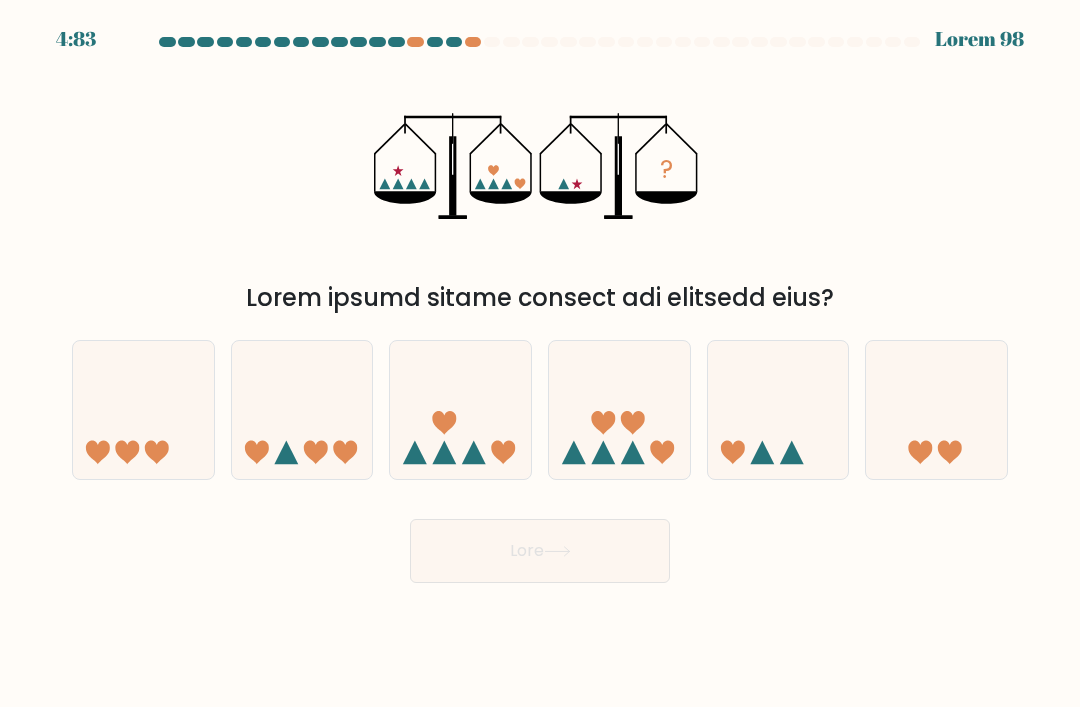 click at bounding box center [936, 410] 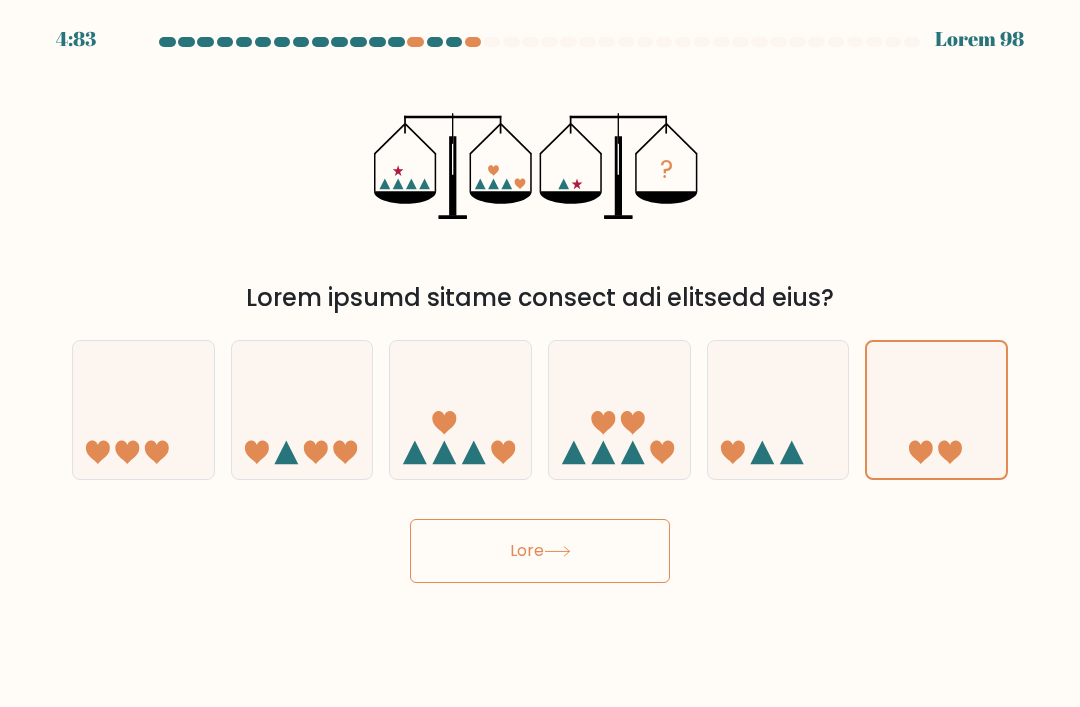 click on "Next" at bounding box center (540, 551) 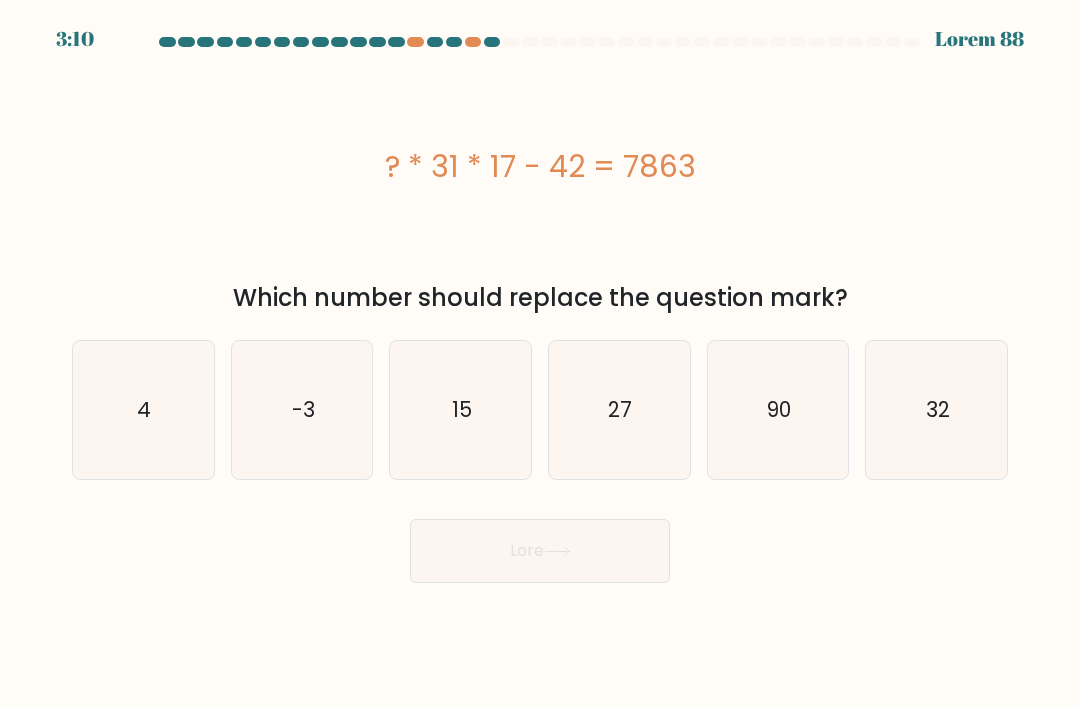 click on "30" at bounding box center [461, 410] 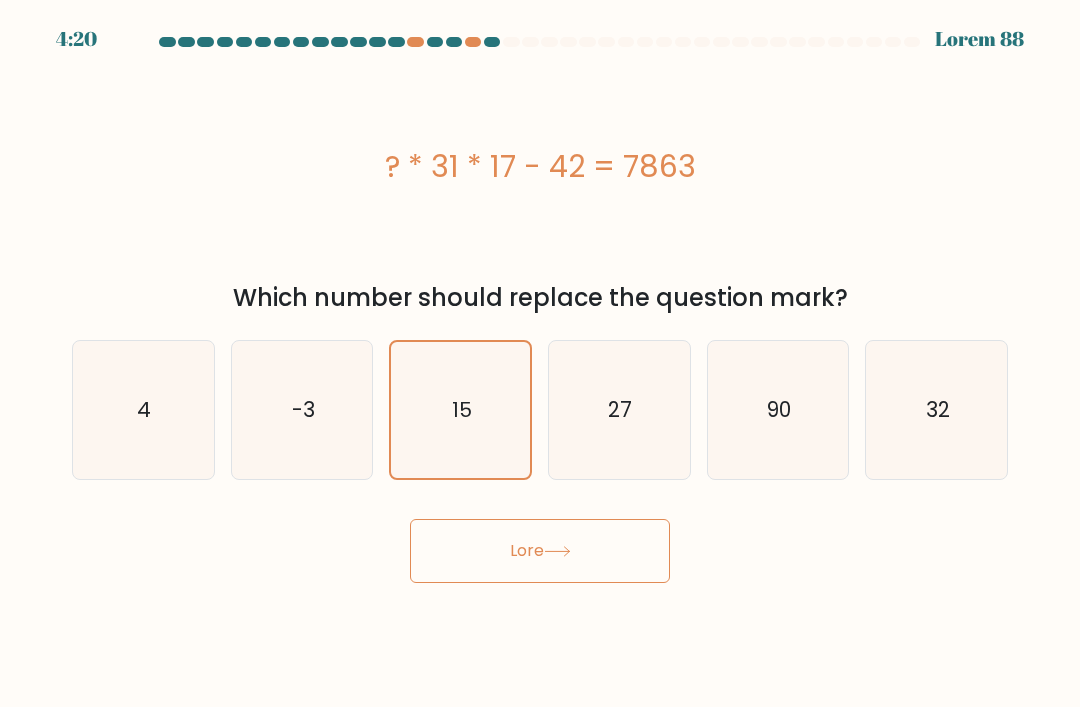 click on "Next" at bounding box center [540, 551] 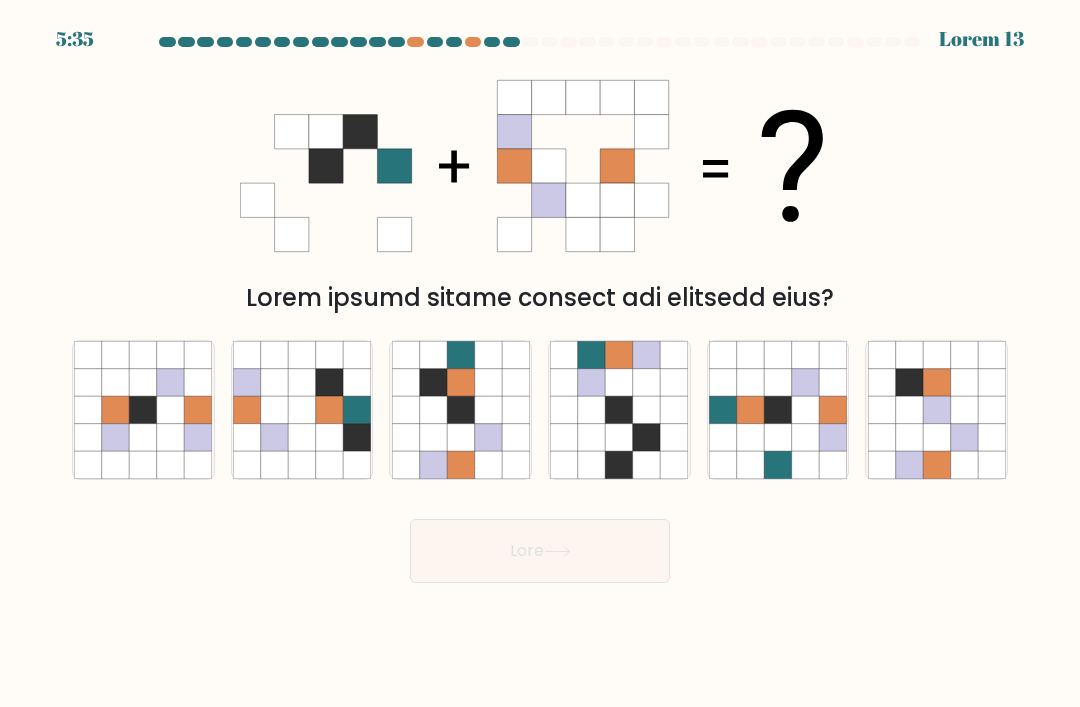 click at bounding box center [460, 409] 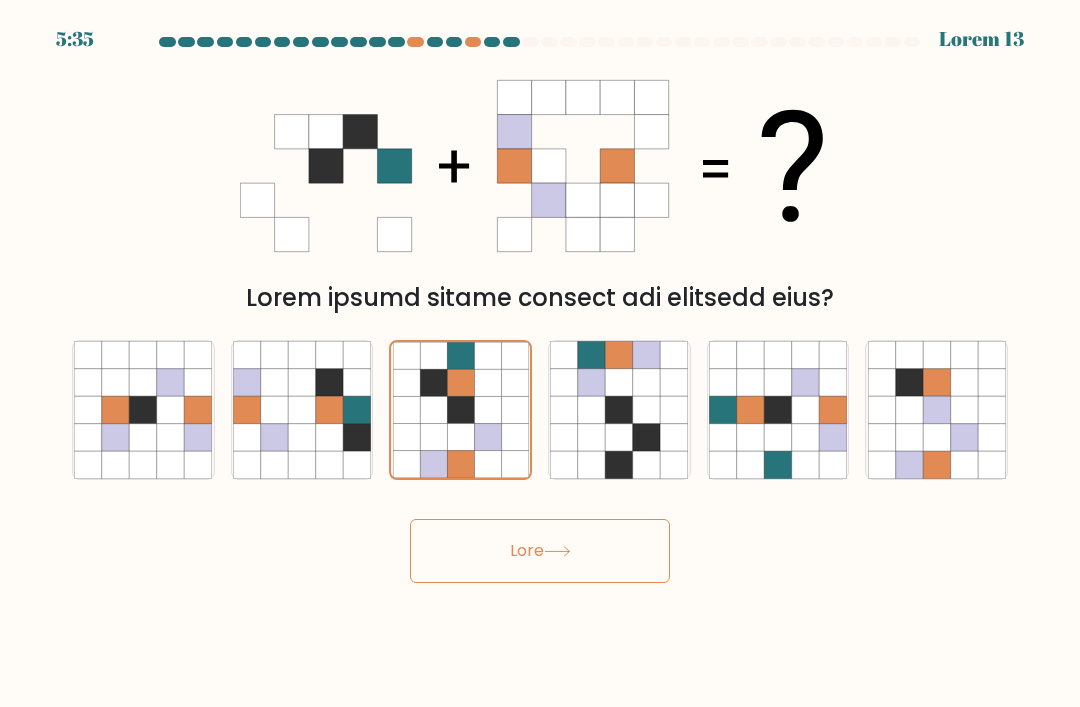 click on "Next" at bounding box center (540, 551) 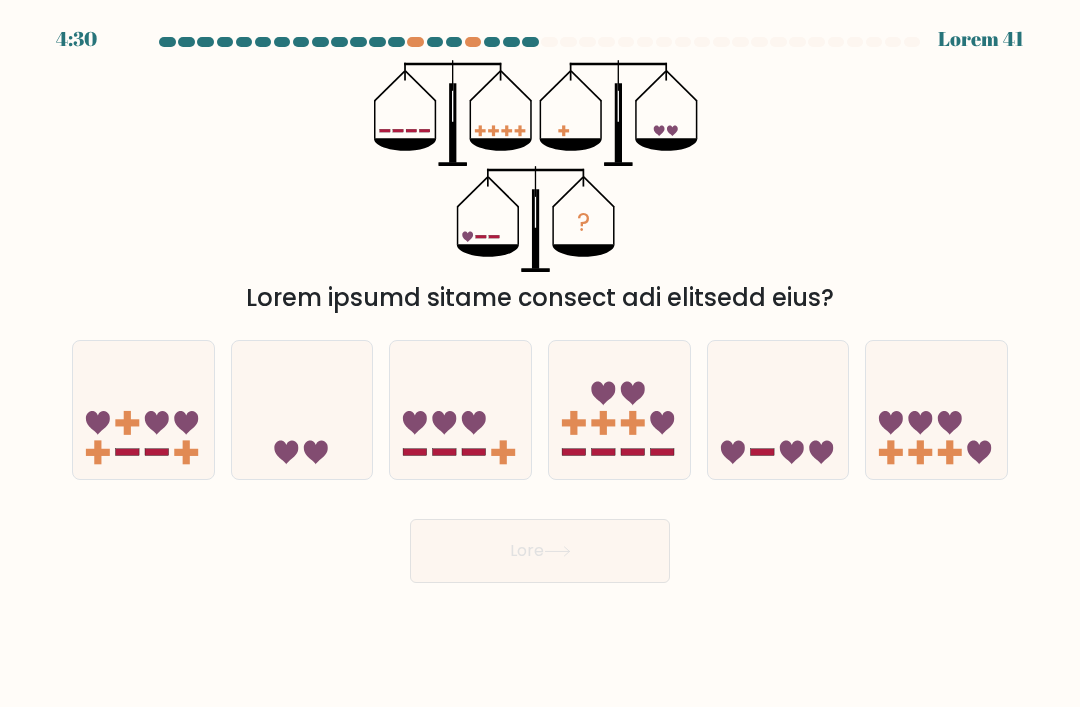 click at bounding box center (936, 410) 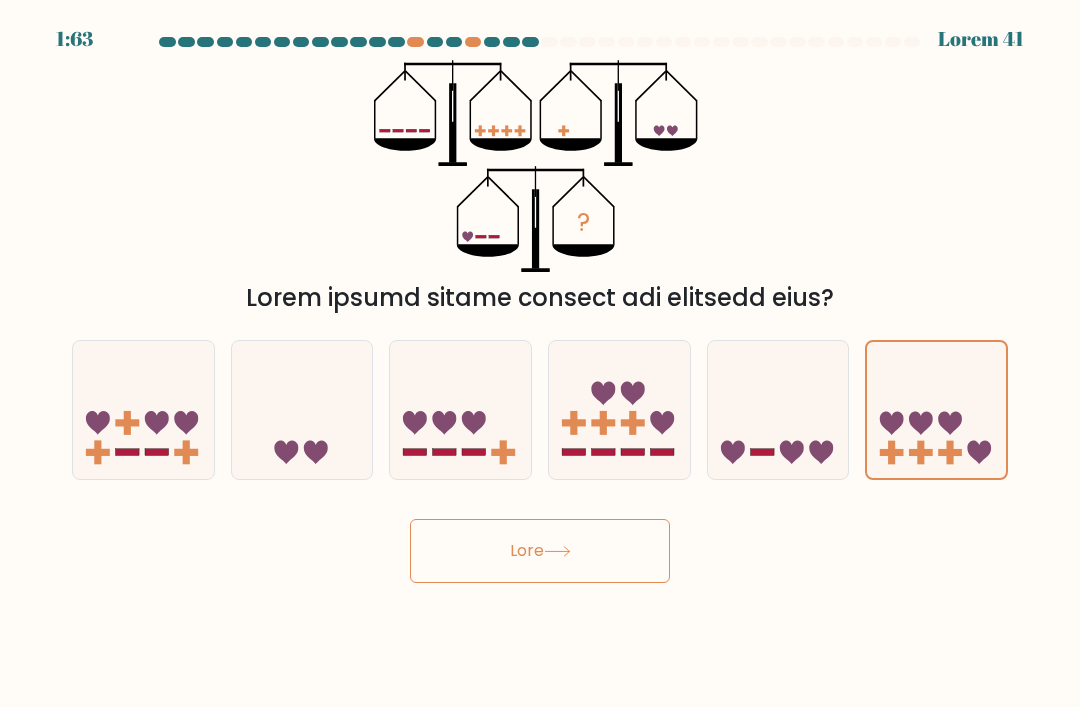 click on "Next" at bounding box center [540, 551] 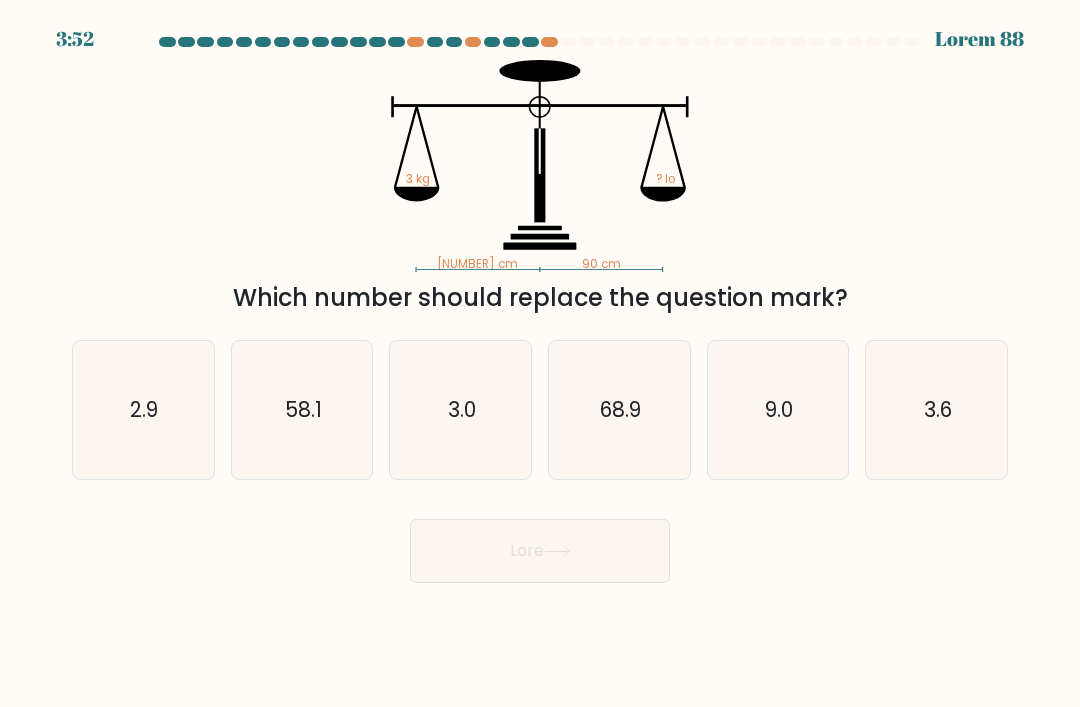 click on "9.0" at bounding box center (778, 410) 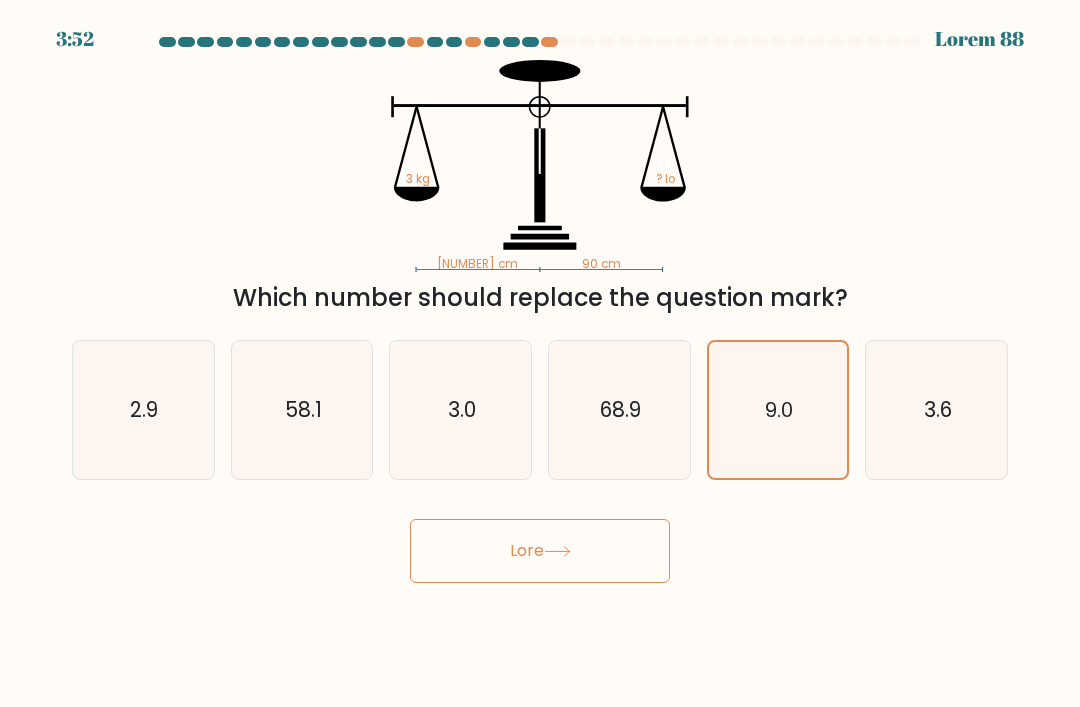 click at bounding box center (557, 551) 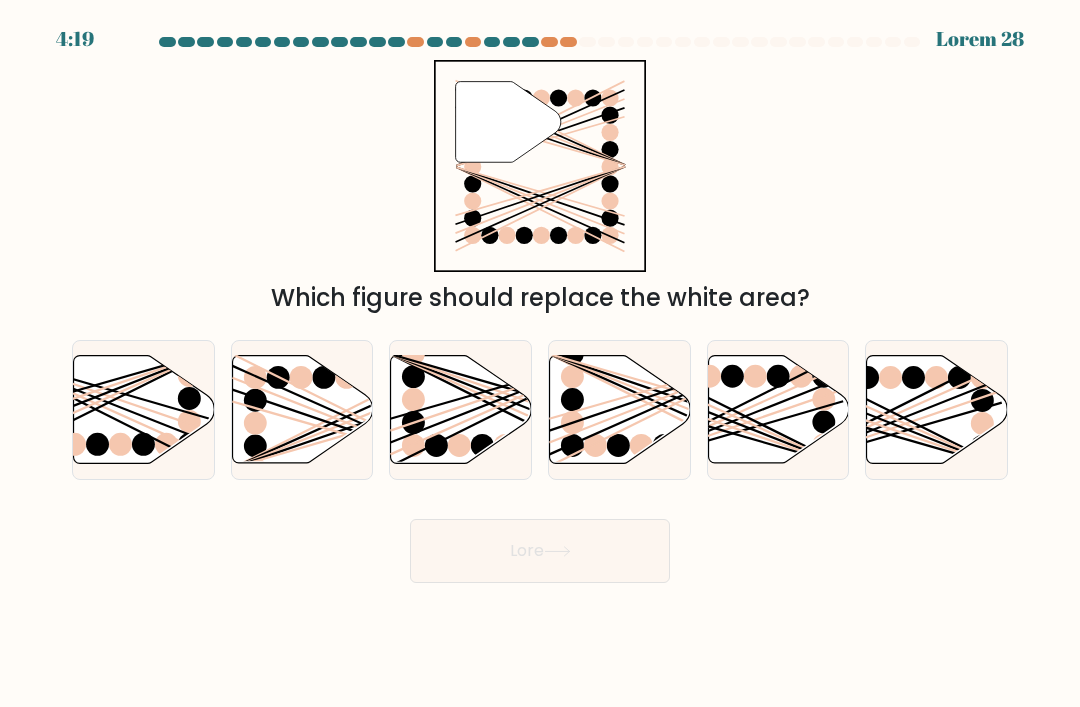 click at bounding box center [302, 410] 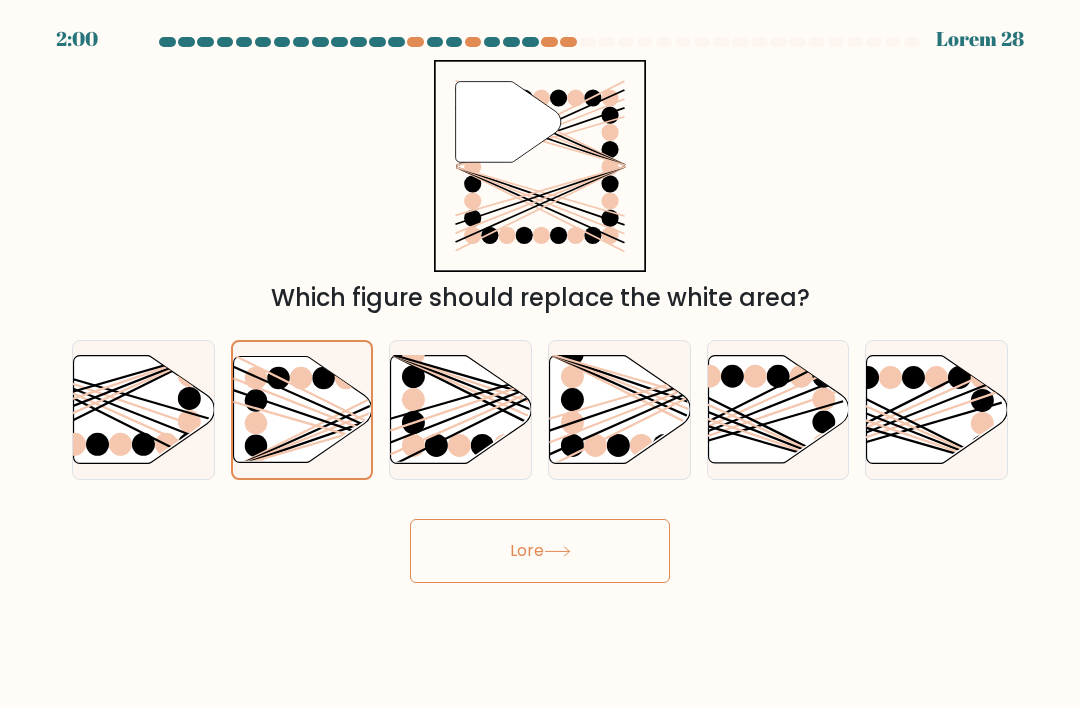 click on "Next" at bounding box center [540, 551] 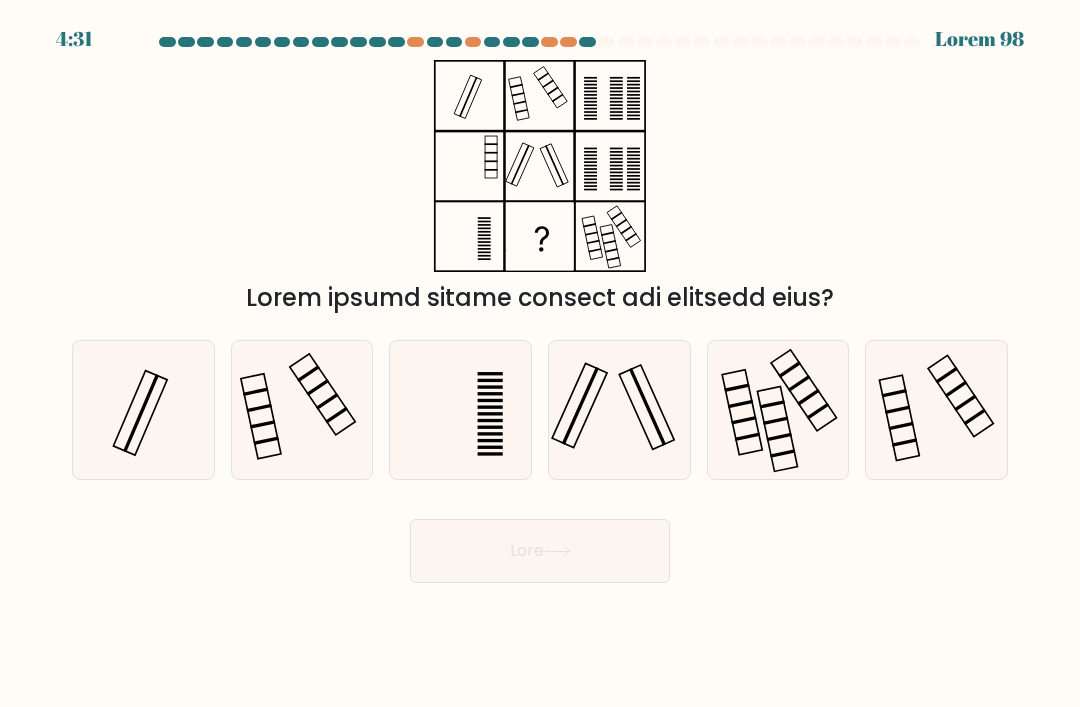 click at bounding box center (619, 410) 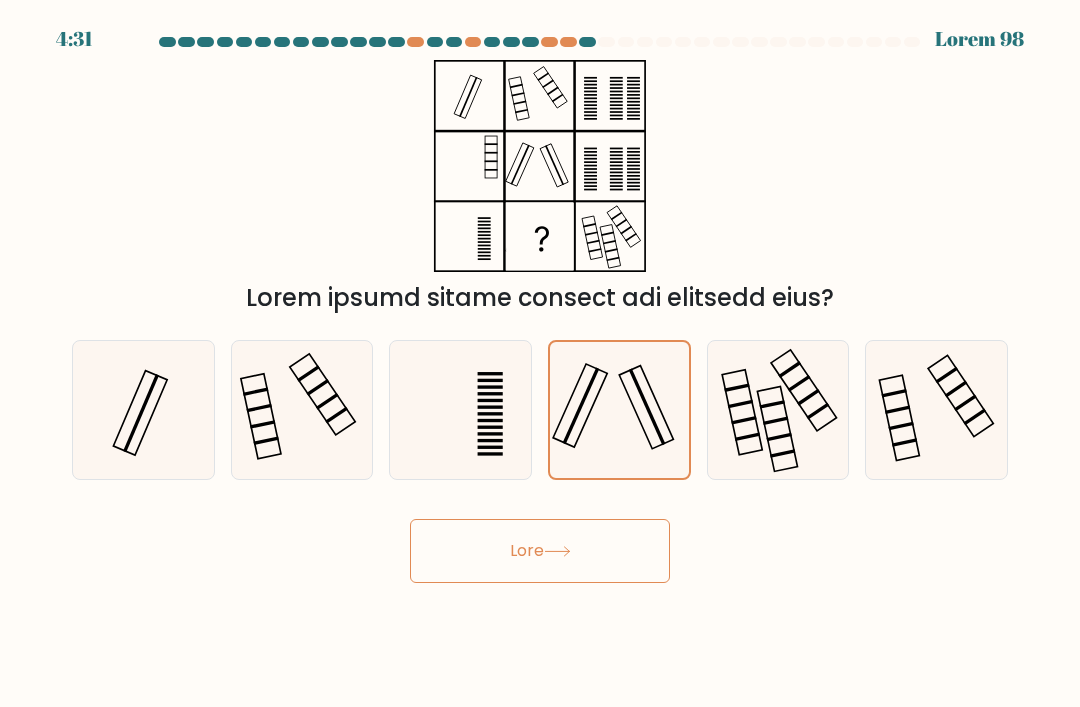 click at bounding box center [557, 551] 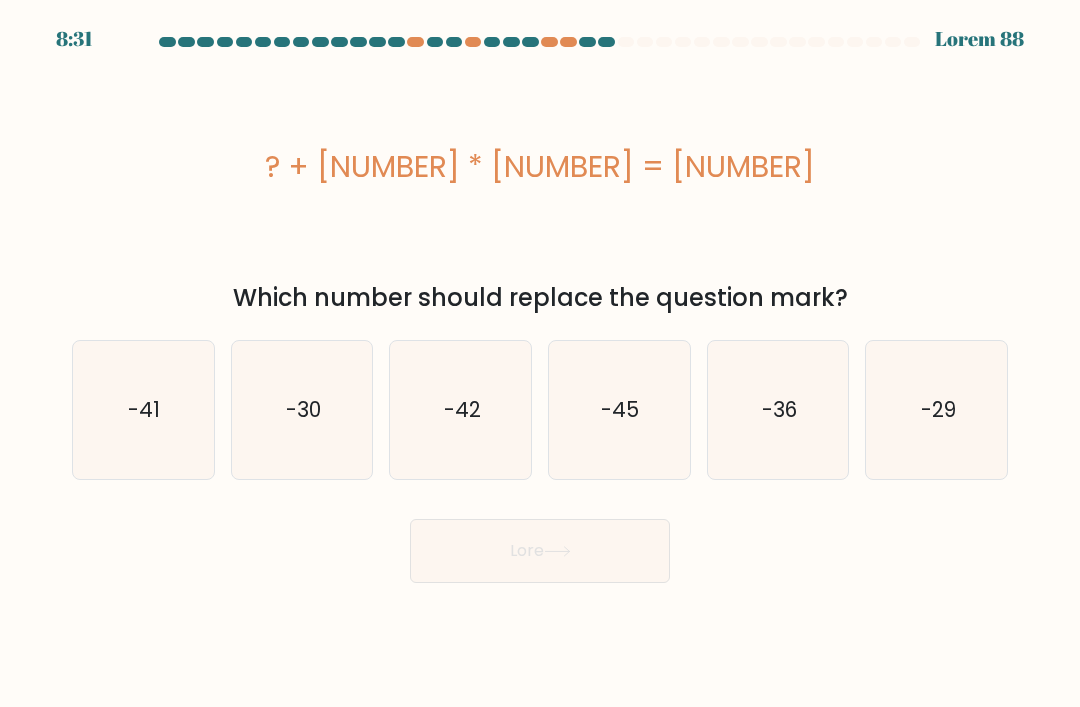 click on "-41" at bounding box center (143, 410) 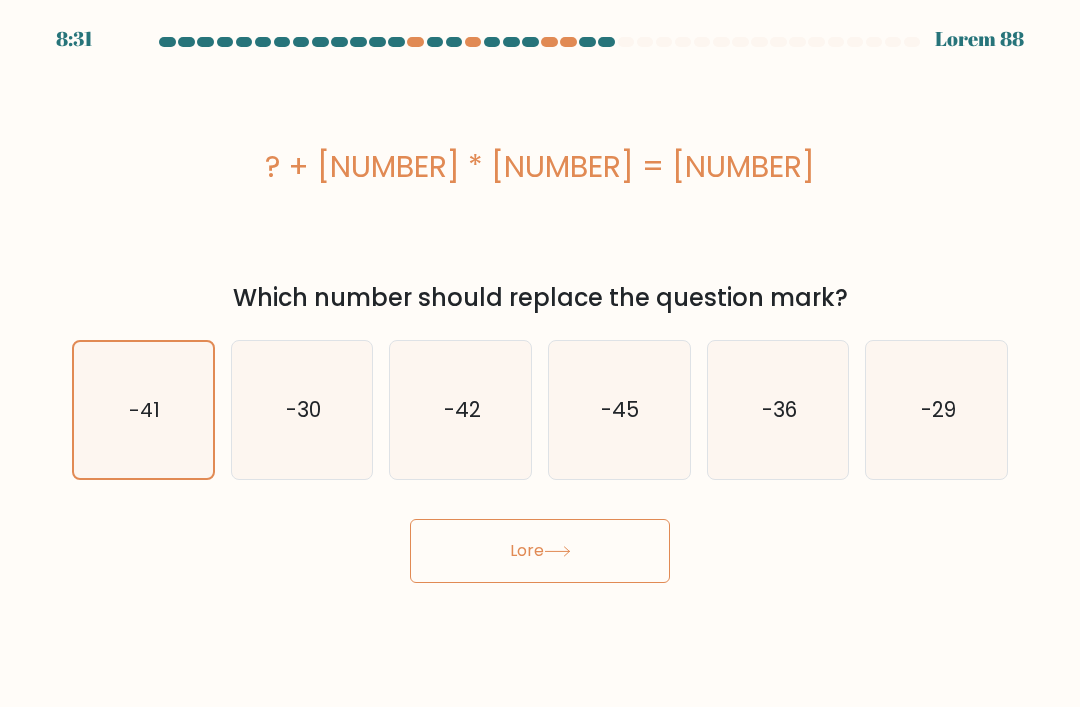 click on "Next" at bounding box center [540, 551] 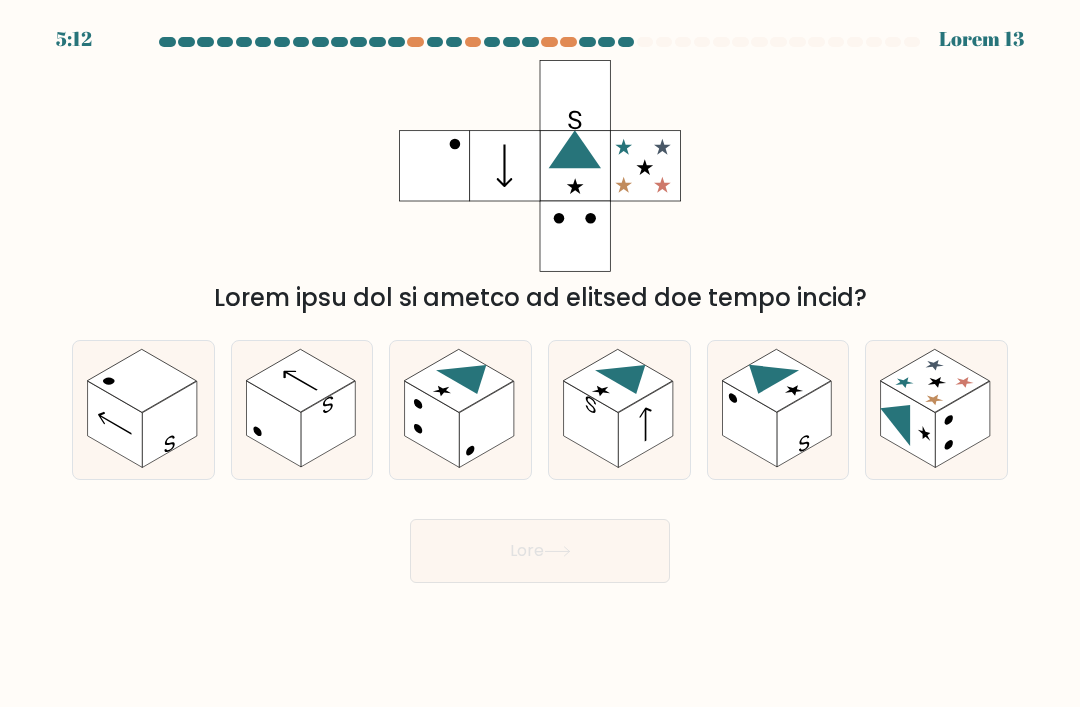 click at bounding box center (908, 424) 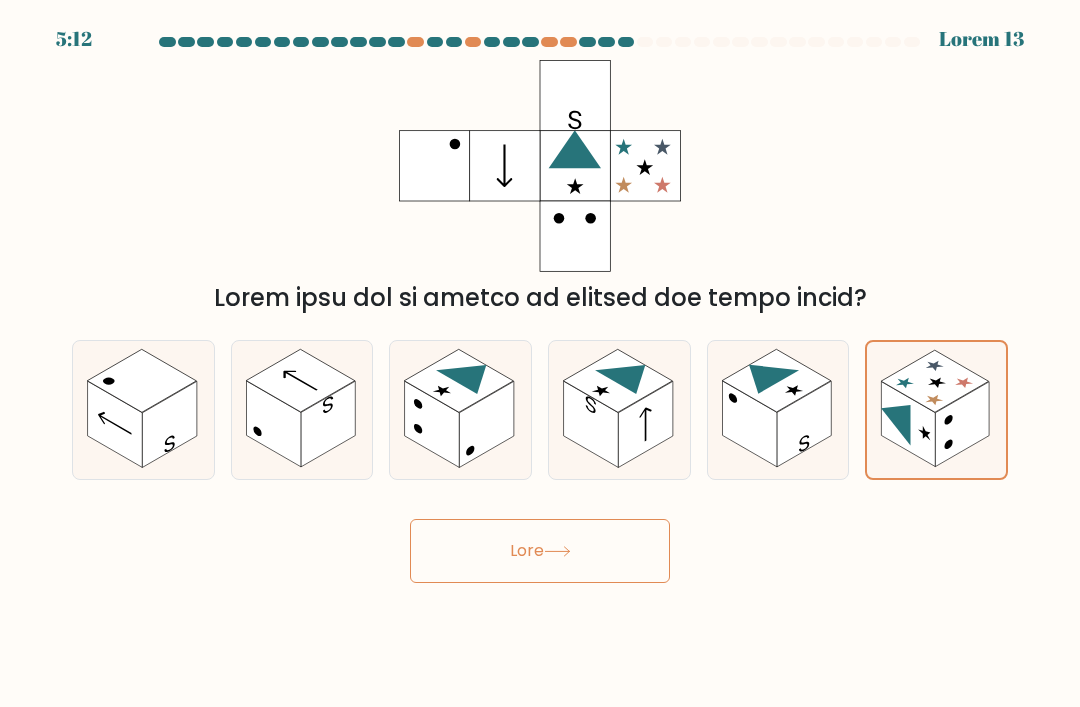 click on "Next" at bounding box center [540, 551] 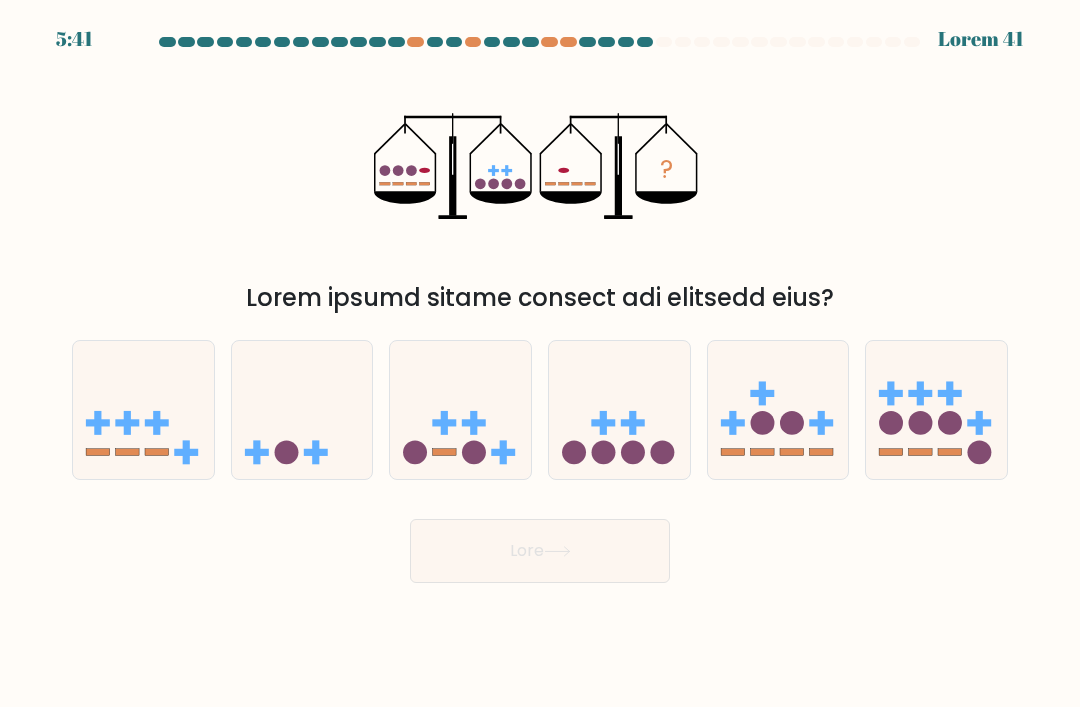 click at bounding box center [302, 410] 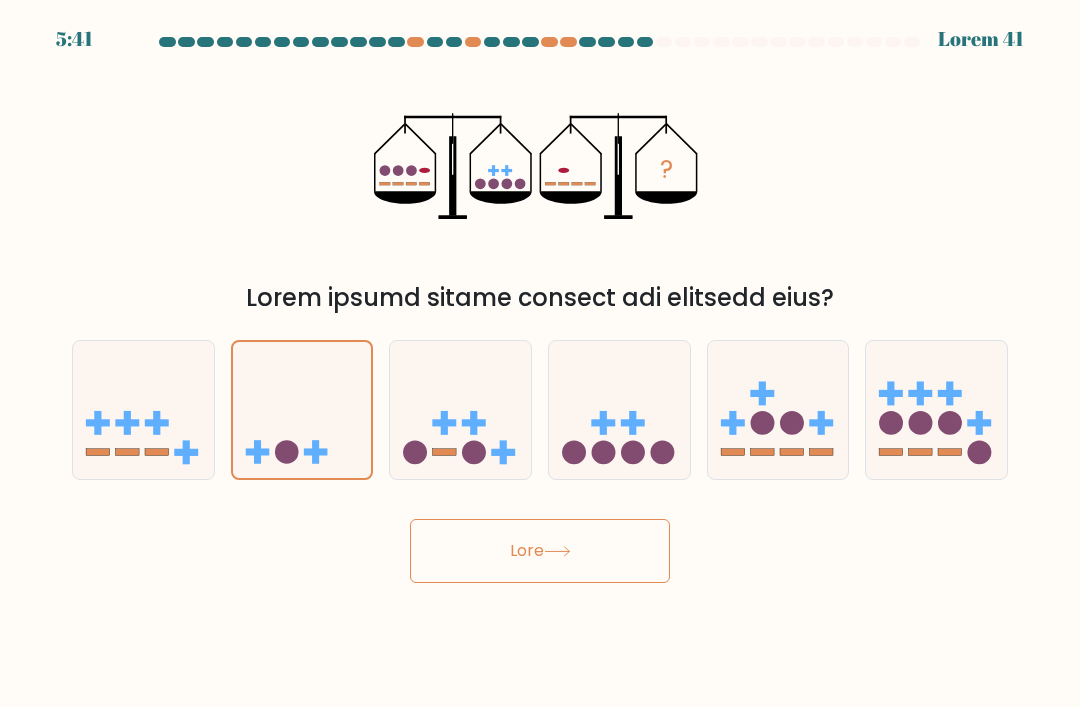 click on "Next" at bounding box center (540, 551) 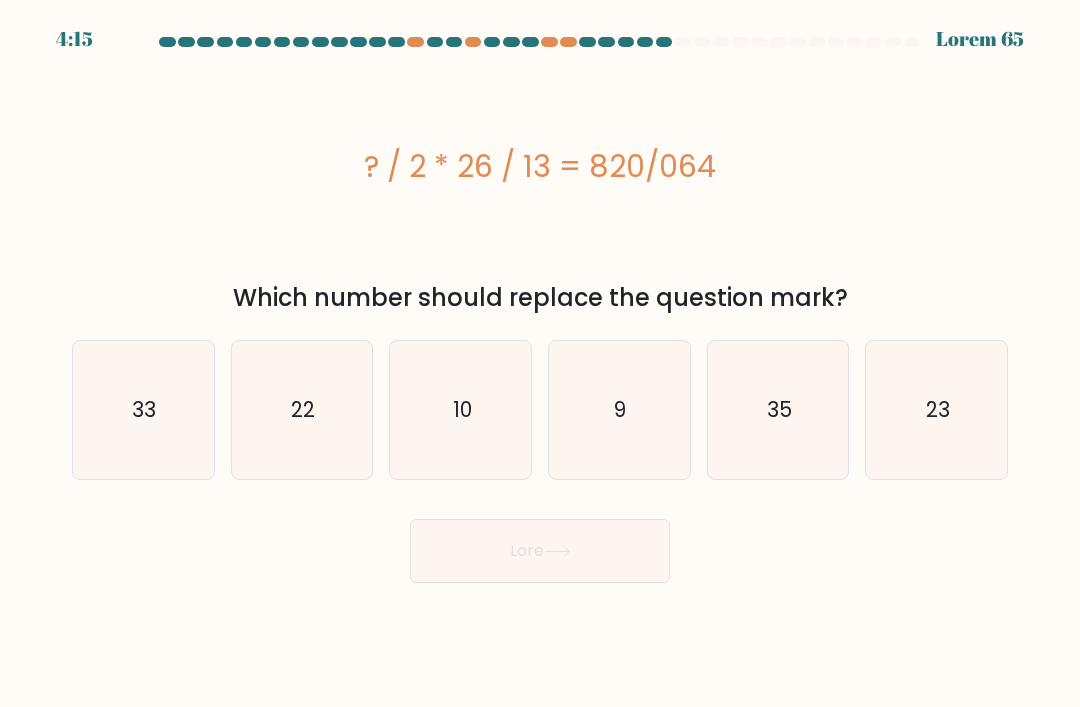 click on "22" at bounding box center [302, 410] 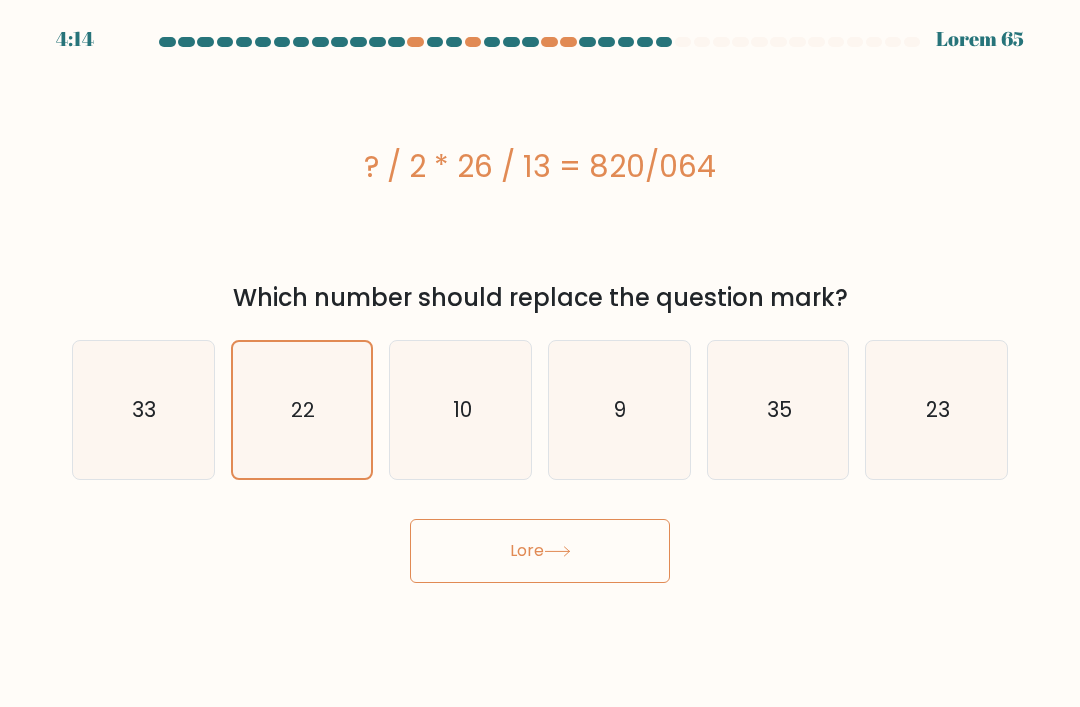 click on "Next" at bounding box center (540, 551) 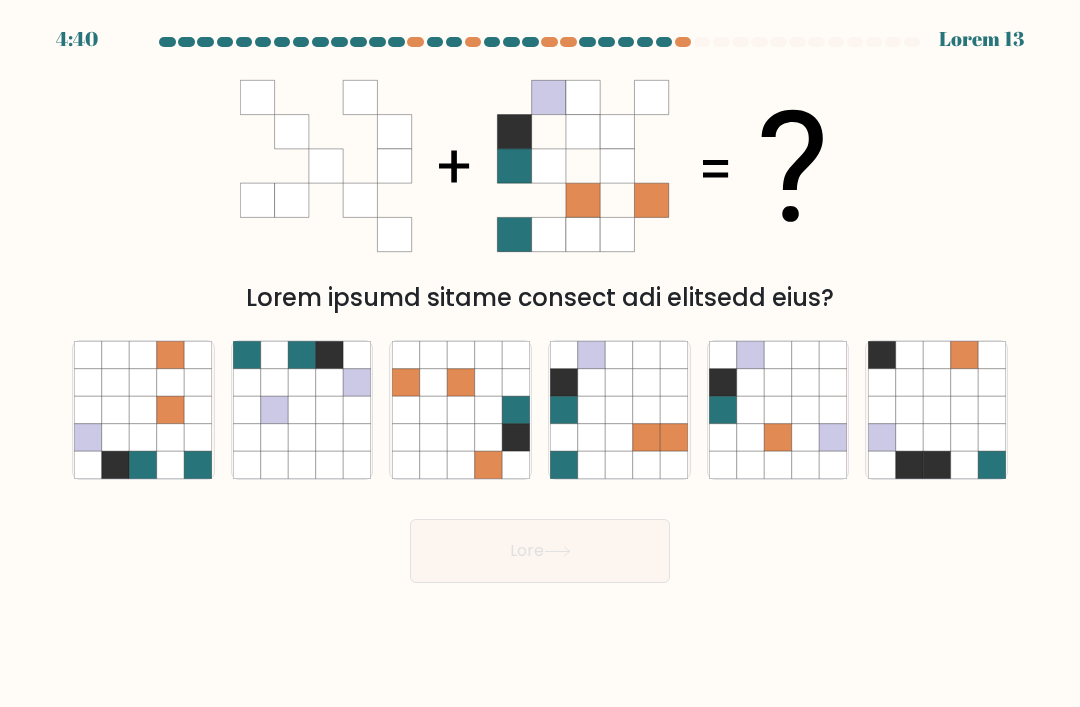 click at bounding box center [170, 409] 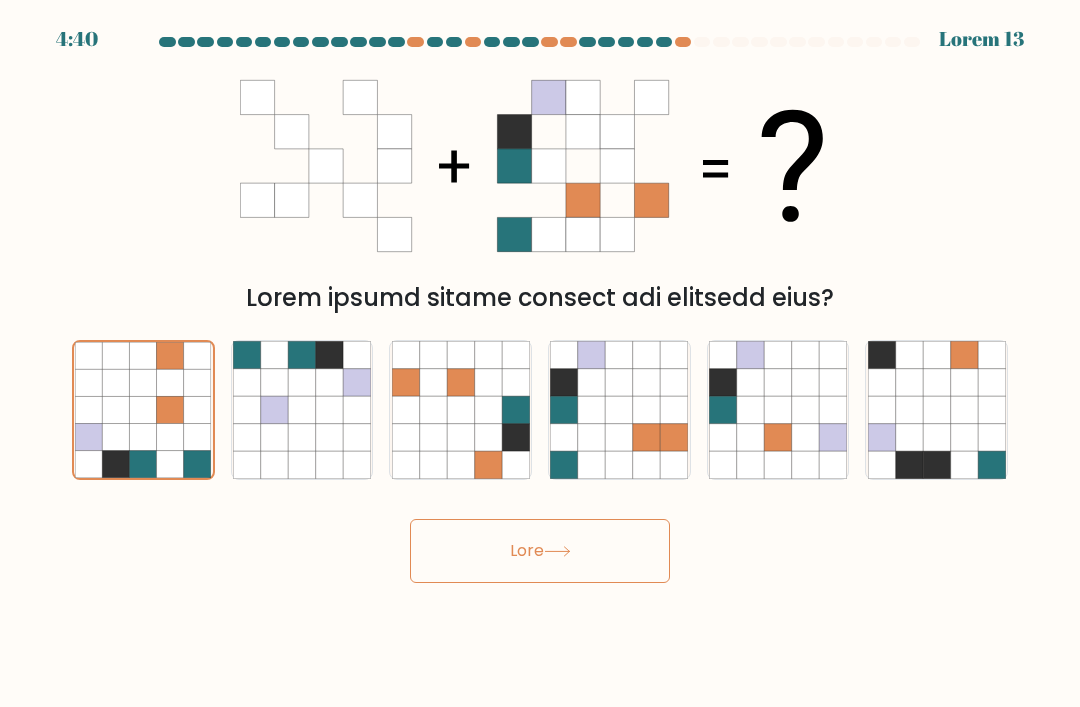 click on "Next" at bounding box center (540, 551) 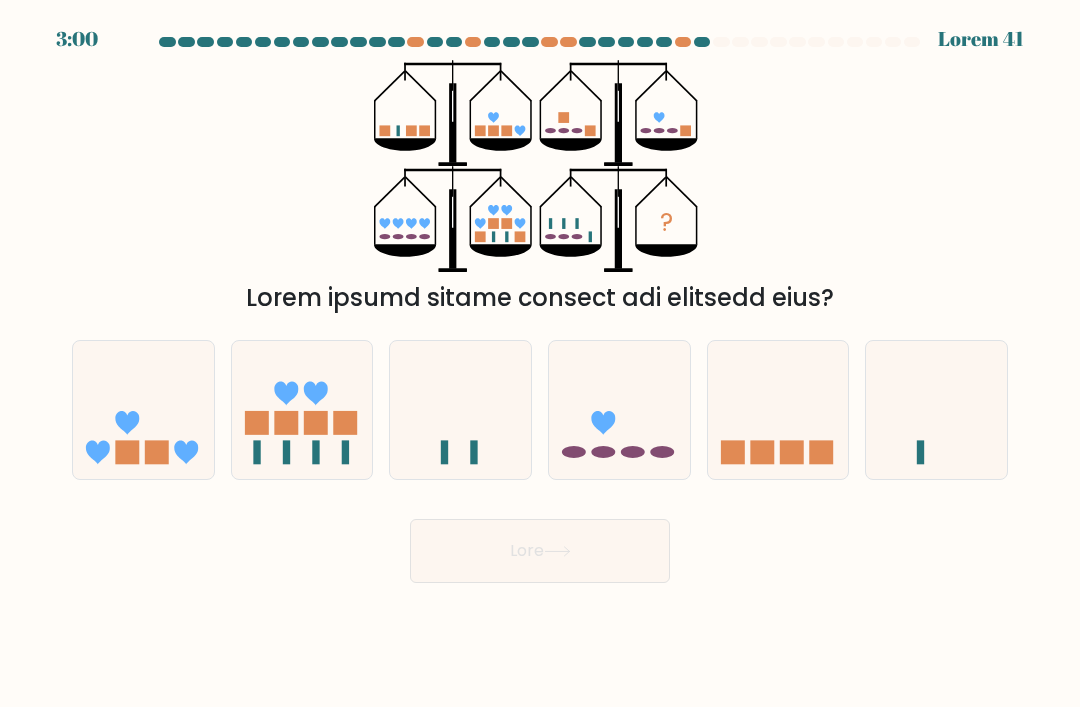click at bounding box center [619, 410] 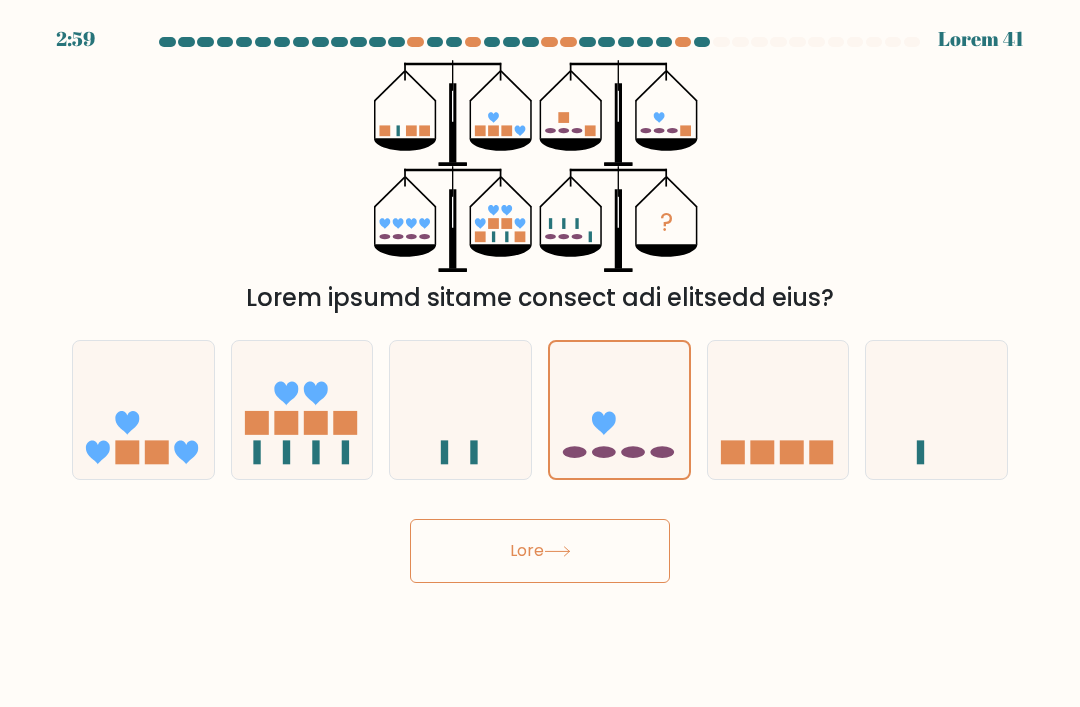 click on "Next" at bounding box center (540, 551) 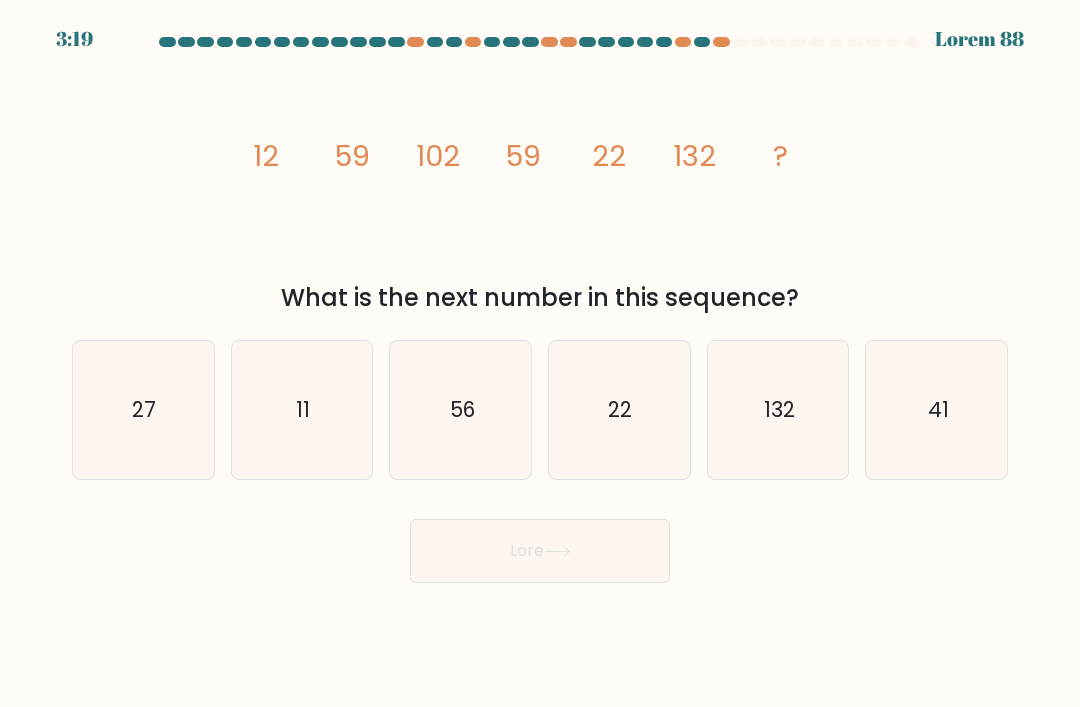 click on "22" at bounding box center (621, 409) 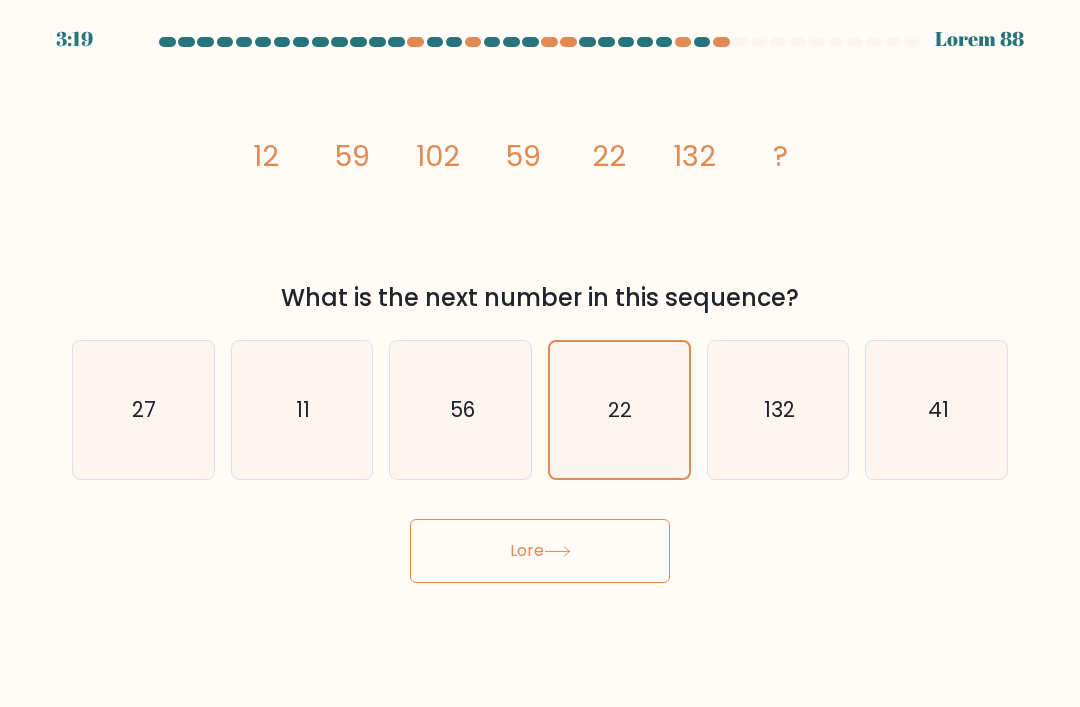click on "Next" at bounding box center (540, 551) 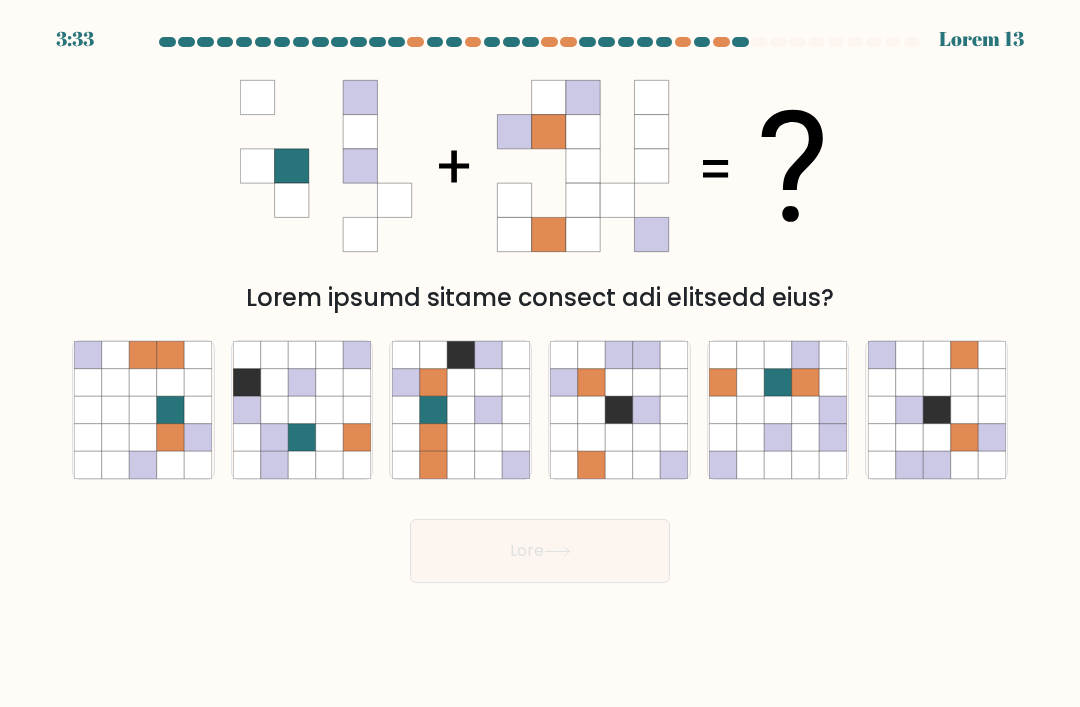 click at bounding box center [777, 409] 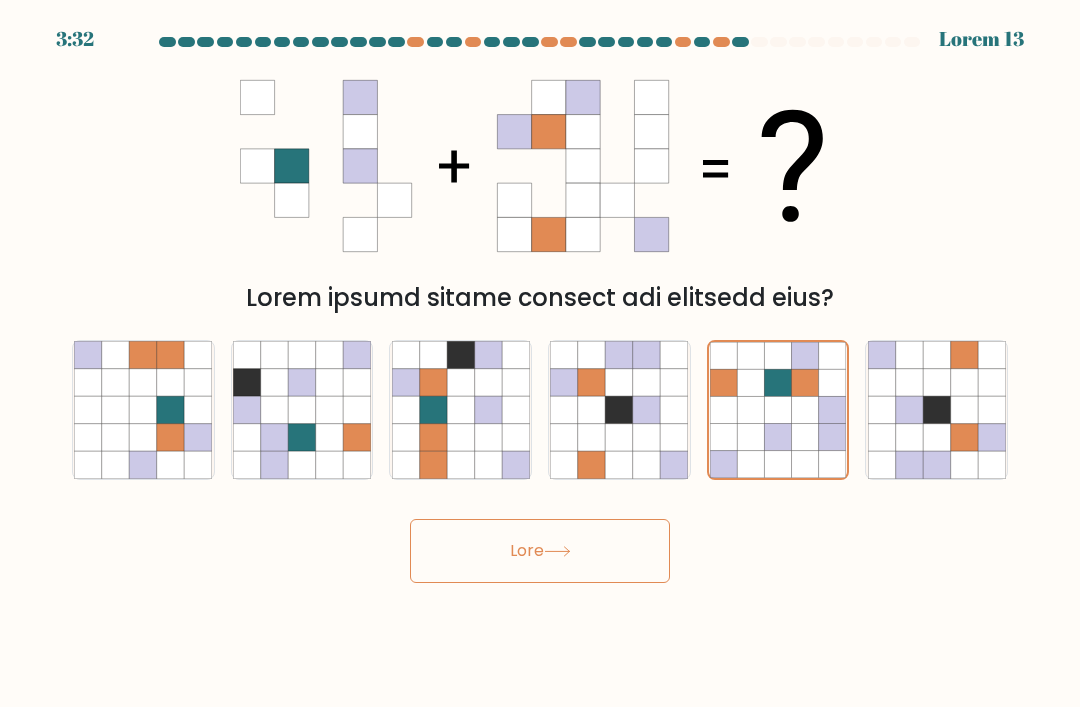 click on "Next" at bounding box center [540, 551] 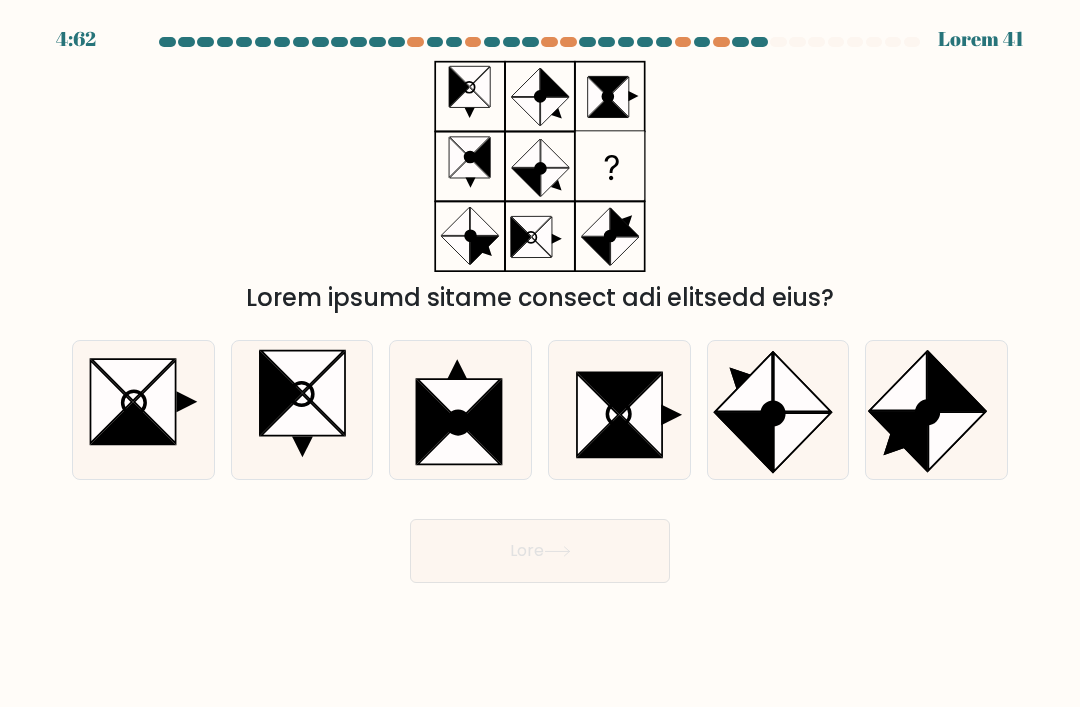 click at bounding box center [111, 402] 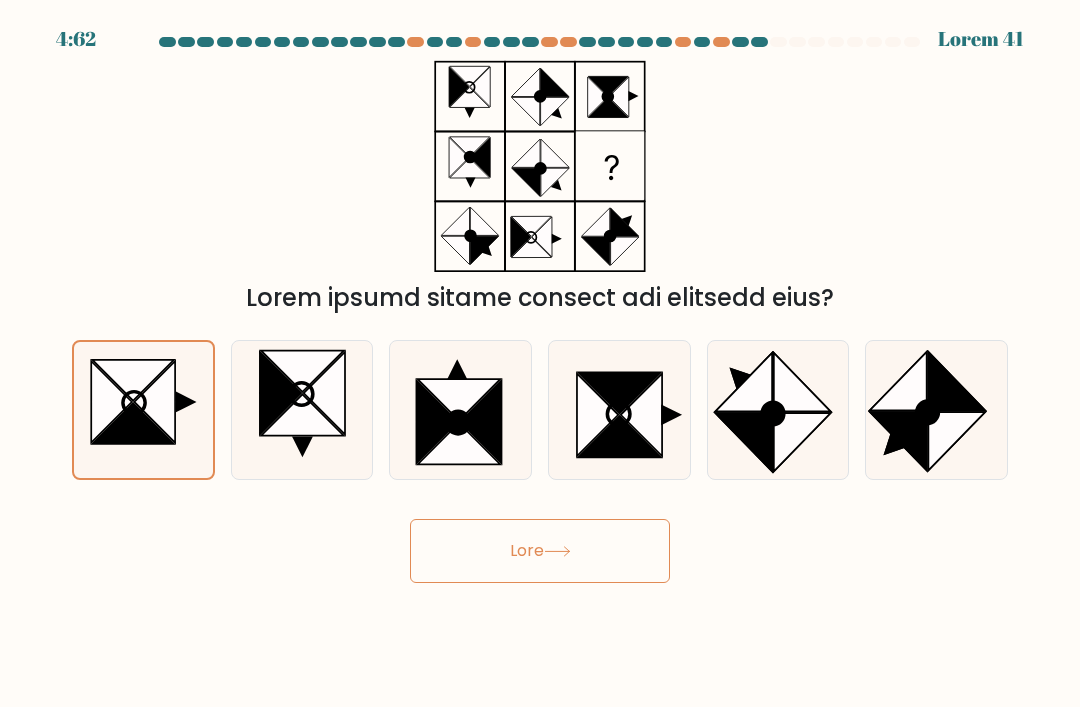 click on "Next" at bounding box center (540, 551) 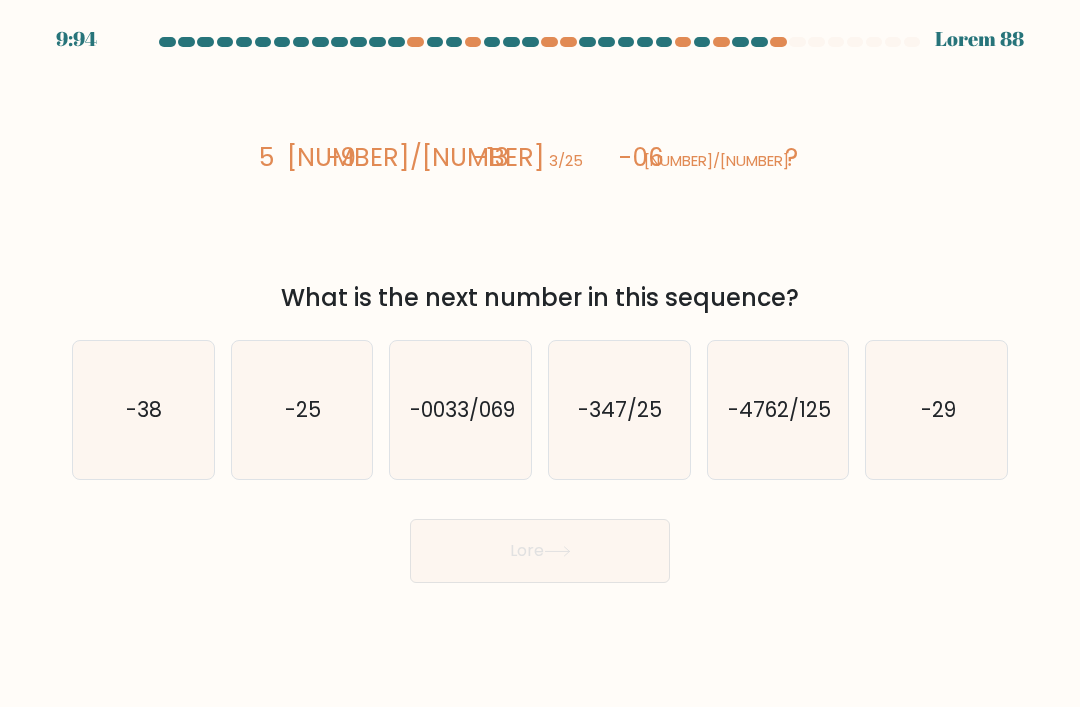 click on "-38" at bounding box center [143, 410] 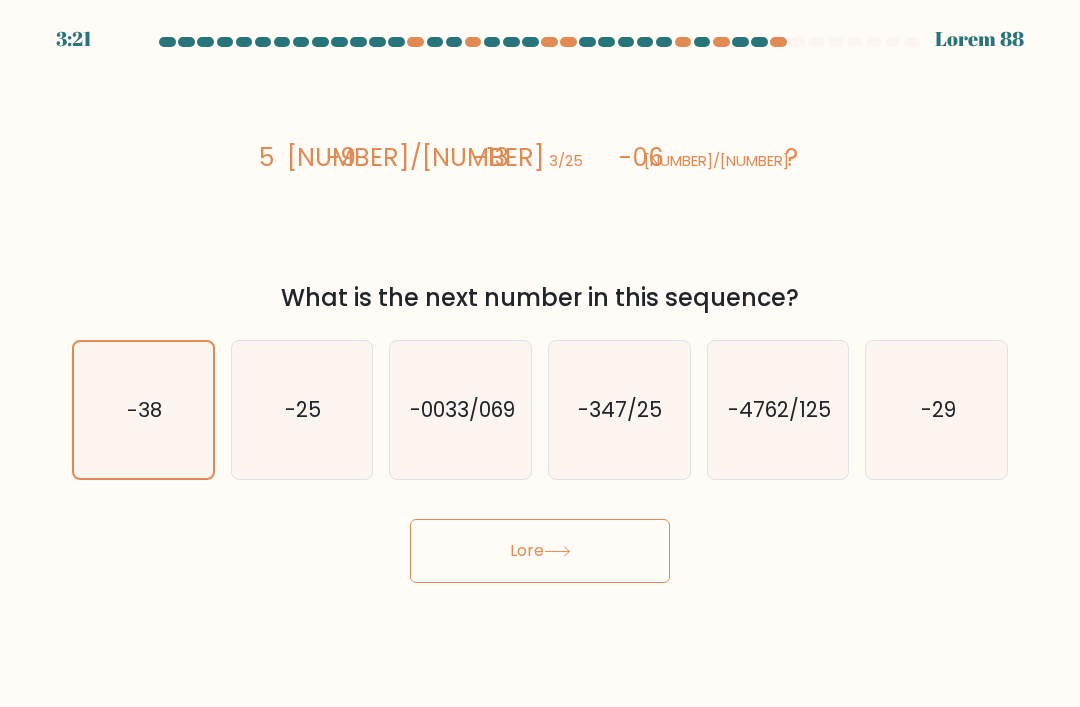 click on "Next" at bounding box center [540, 551] 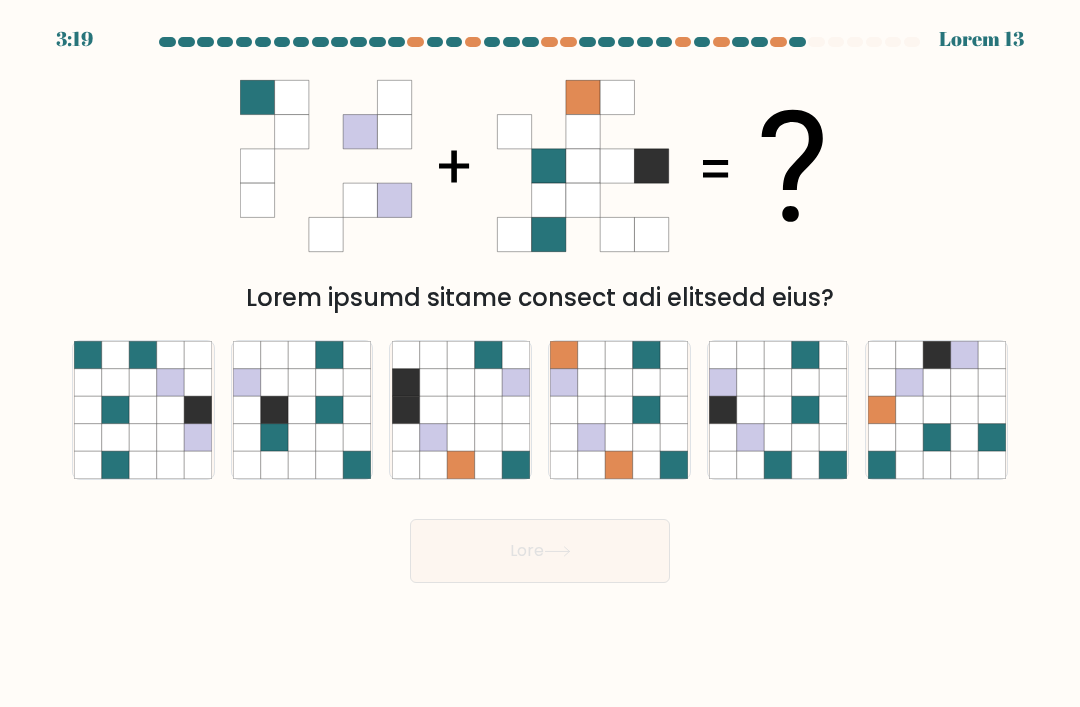 click at bounding box center [619, 409] 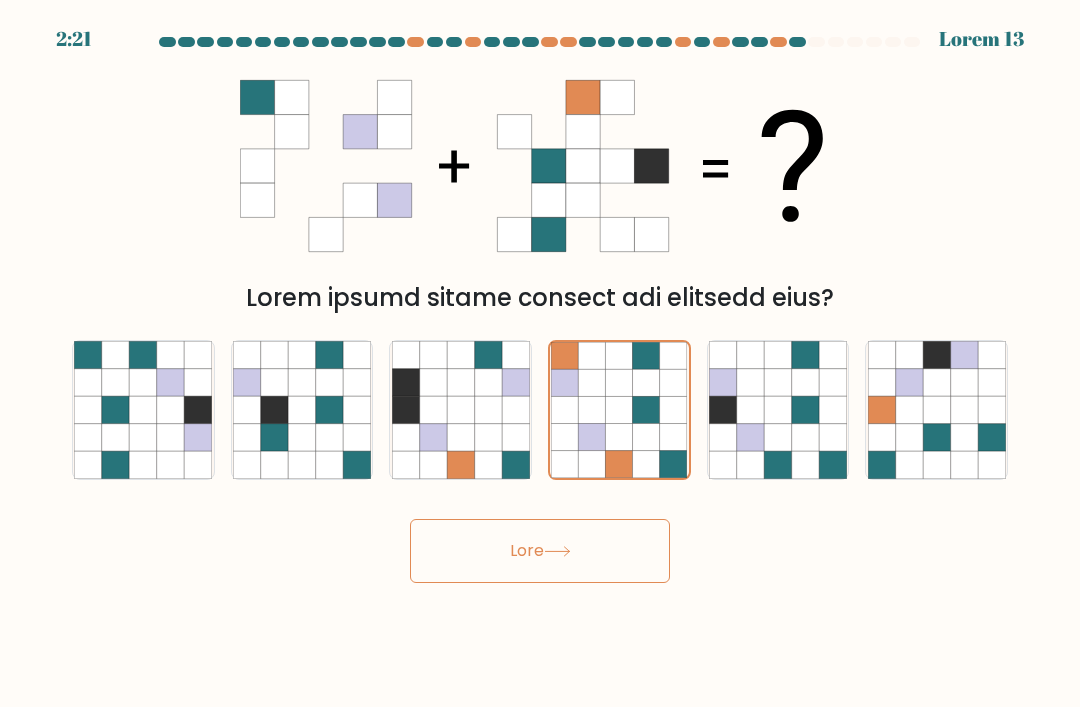 click at bounding box center (487, 409) 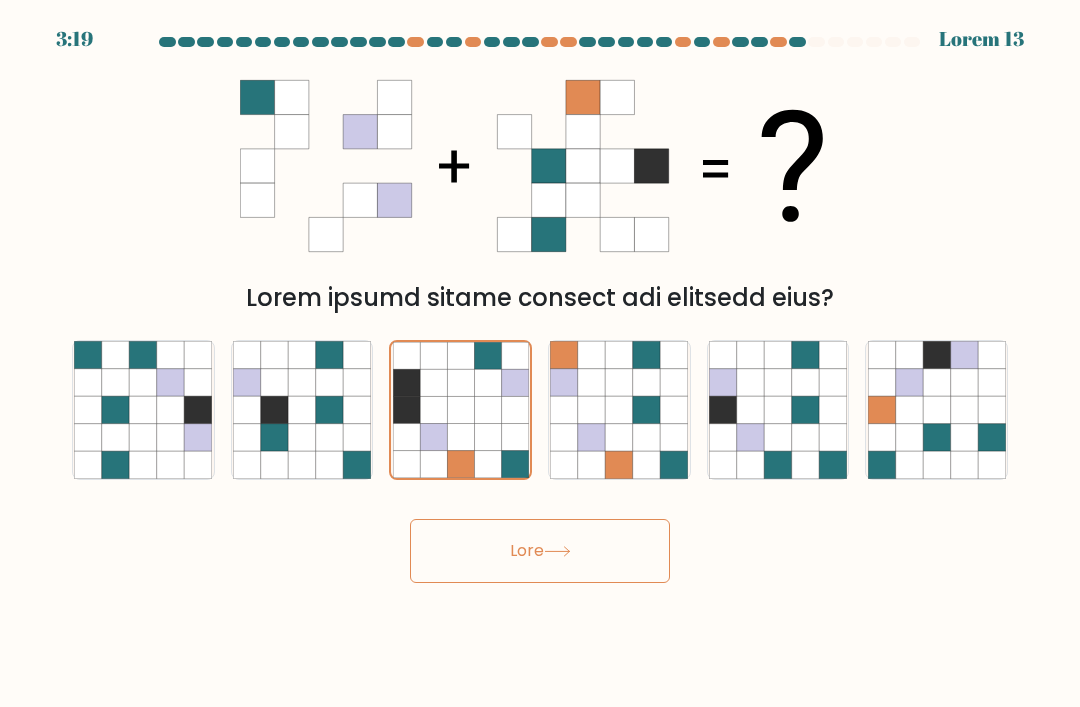 click at bounding box center [963, 409] 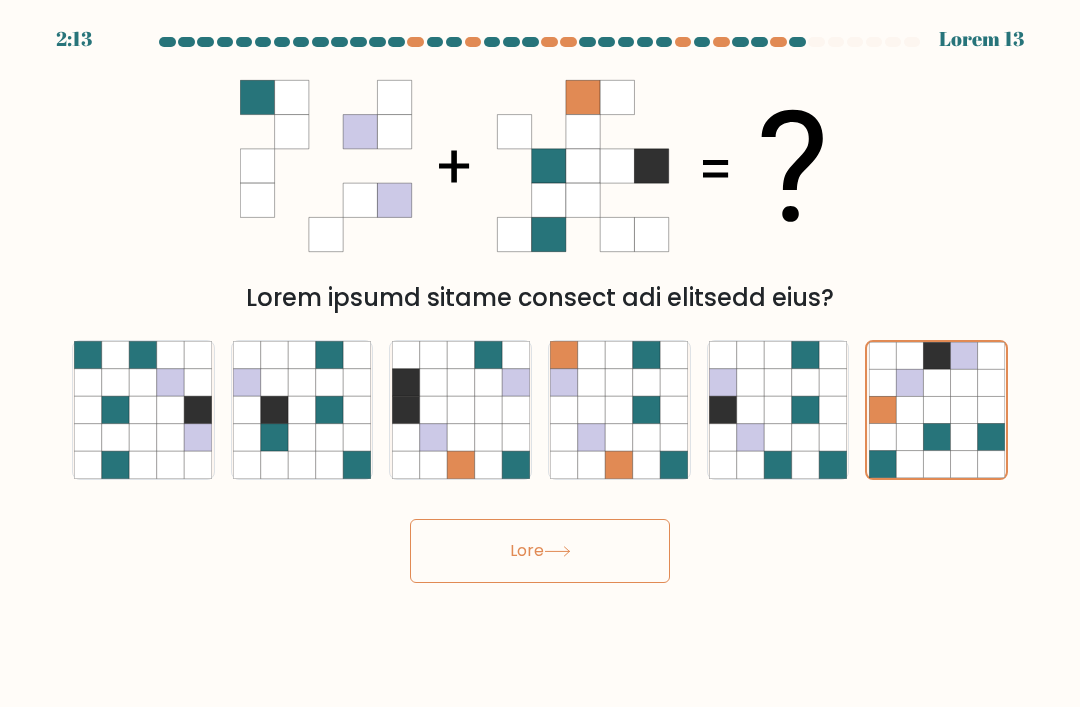 click on "Next" at bounding box center (540, 551) 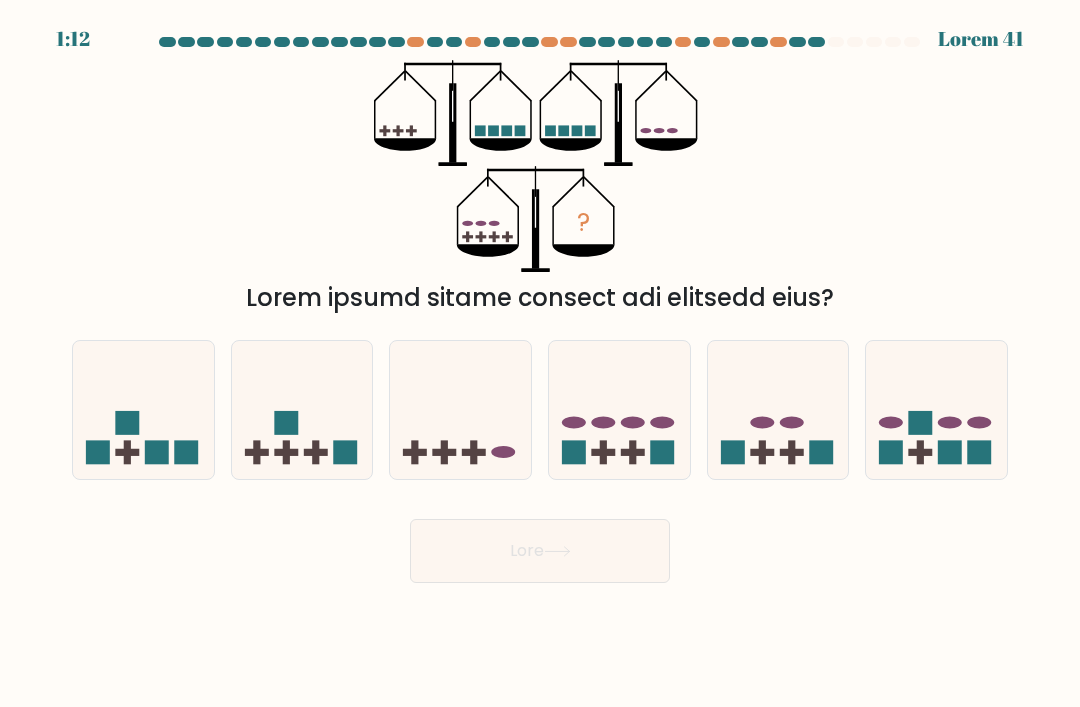 click at bounding box center (936, 410) 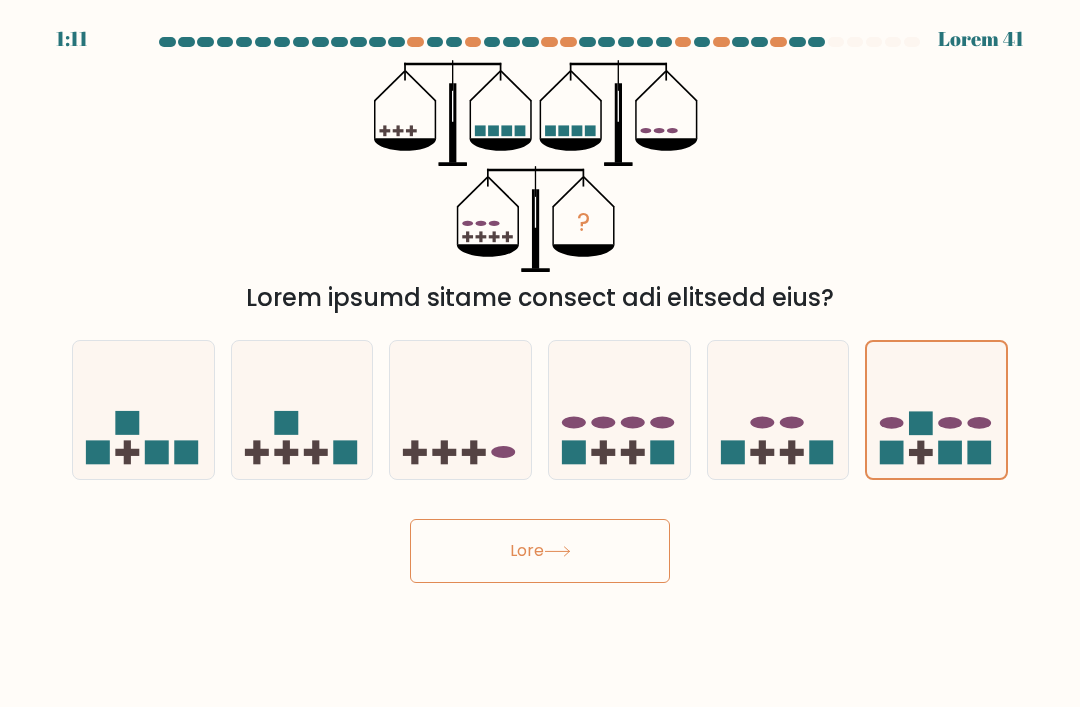 click on "Next" at bounding box center [540, 551] 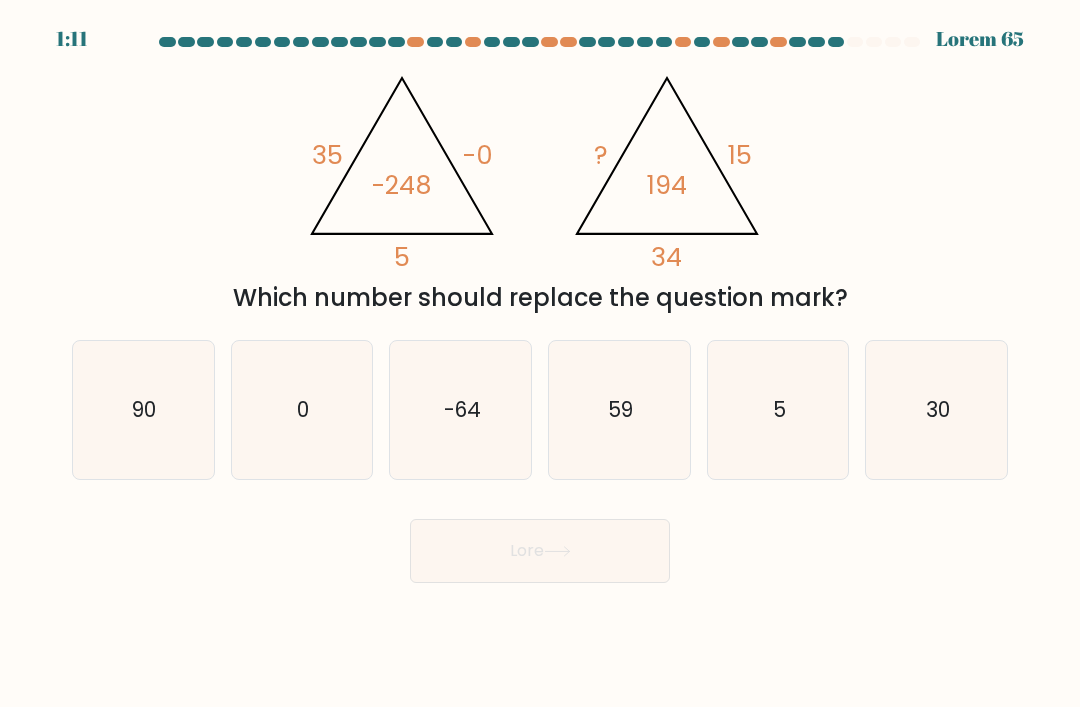 click on "71" at bounding box center [619, 410] 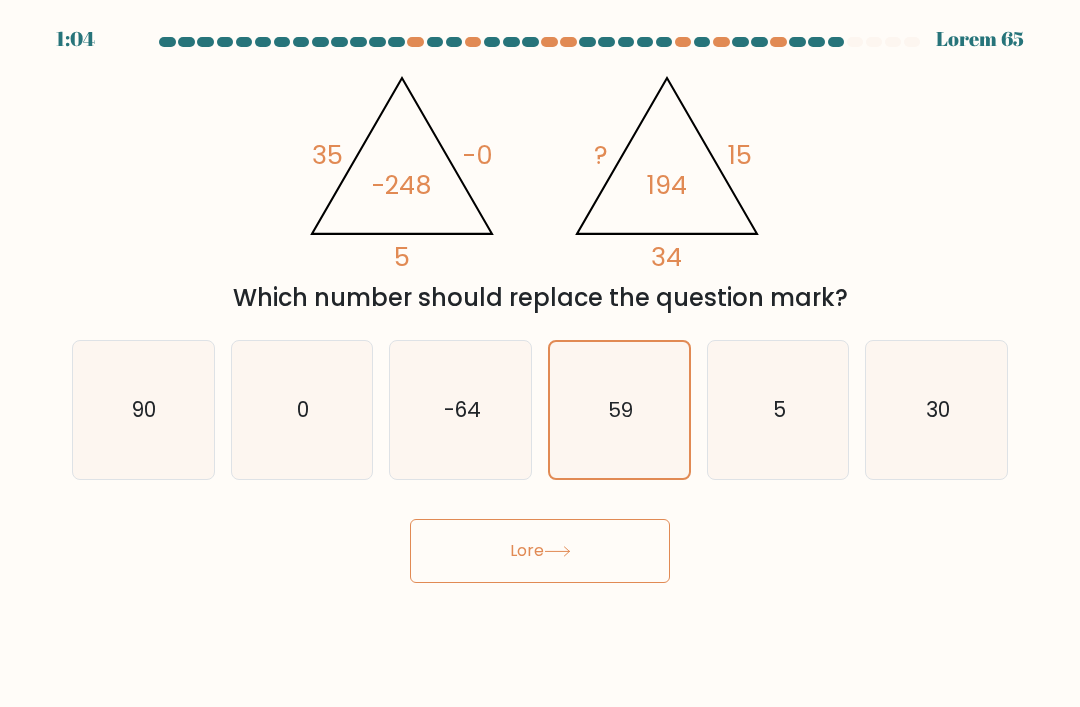 click on "Next" at bounding box center (540, 551) 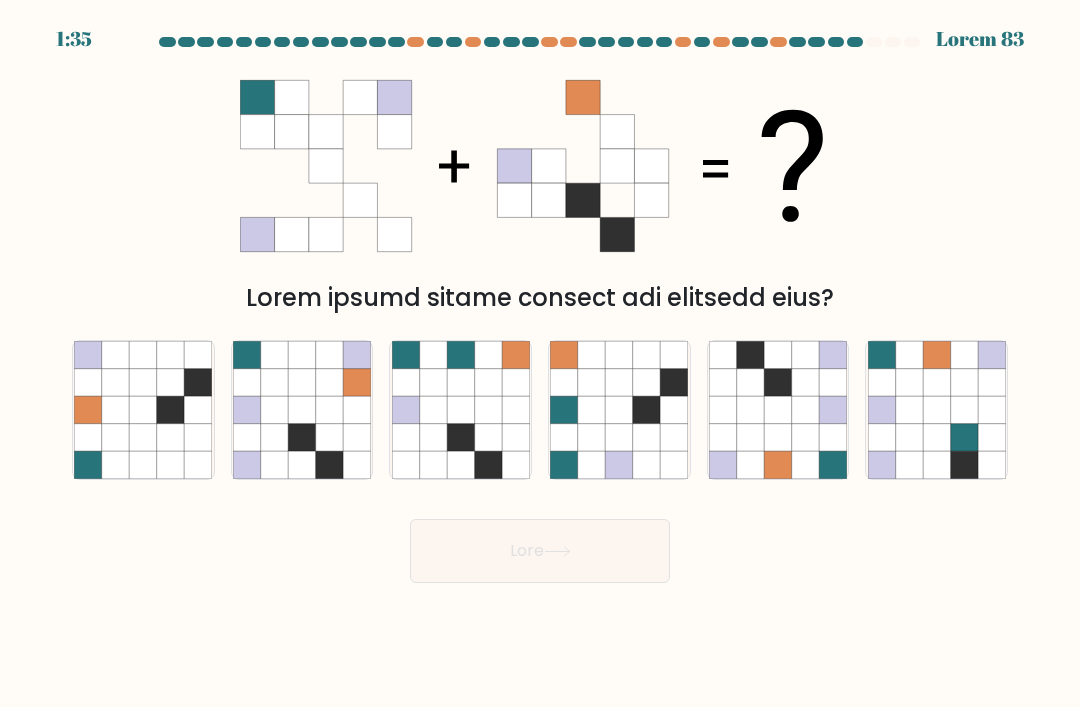 click at bounding box center [832, 382] 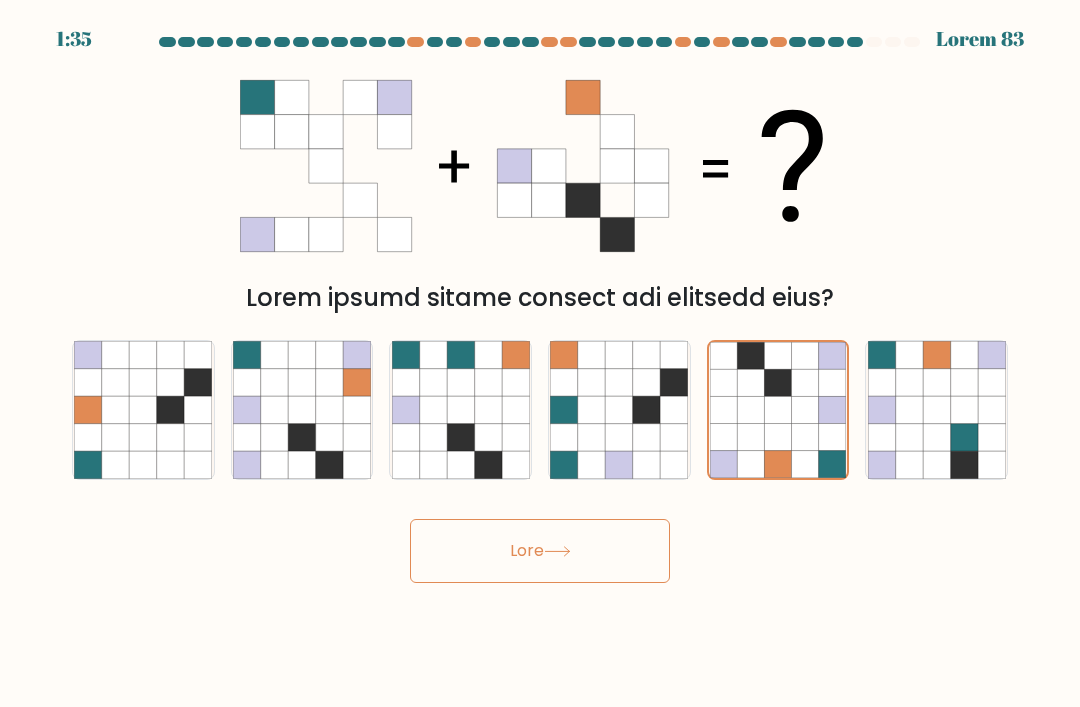 click on "Next" at bounding box center [540, 551] 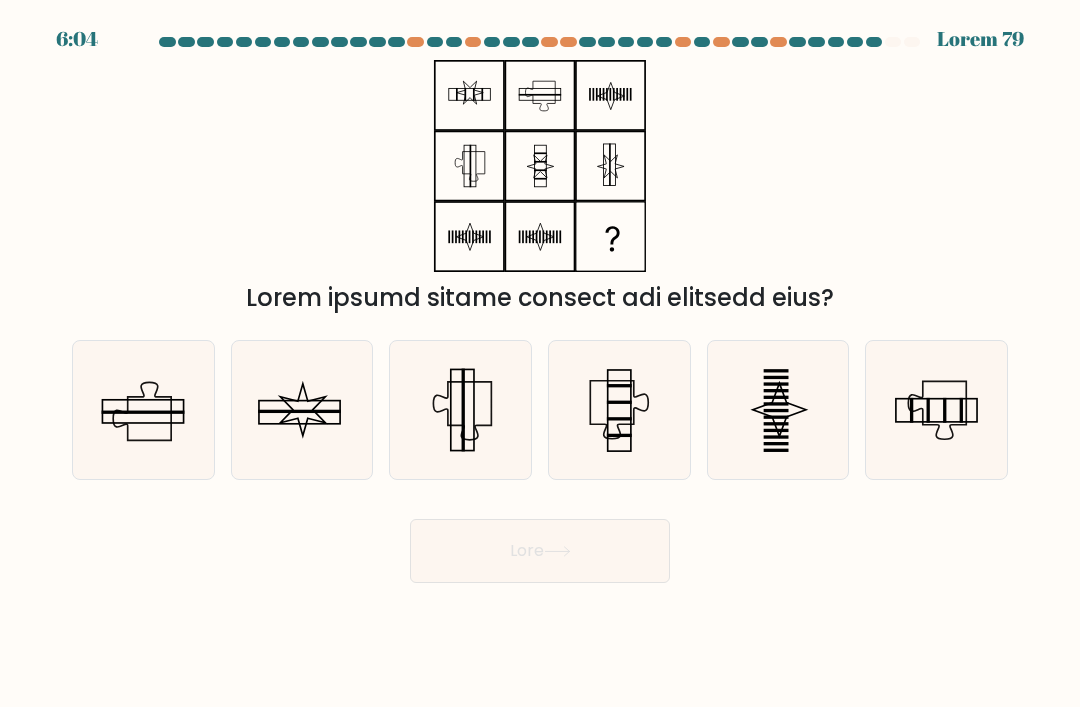 click at bounding box center (302, 410) 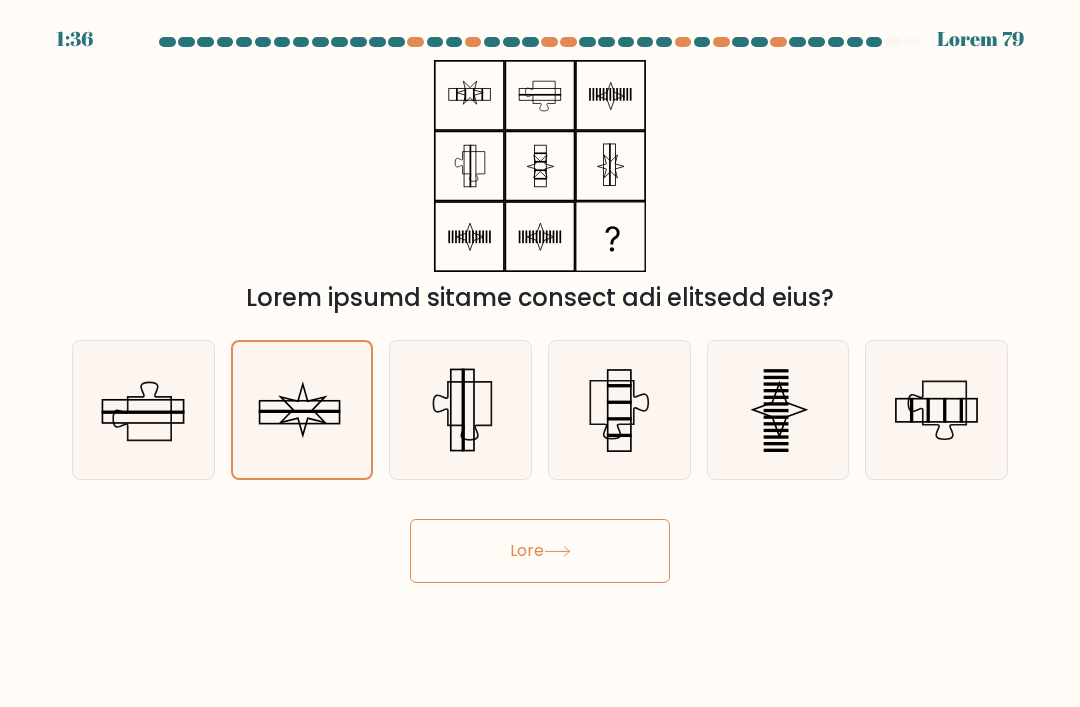 click on "Next" at bounding box center (540, 543) 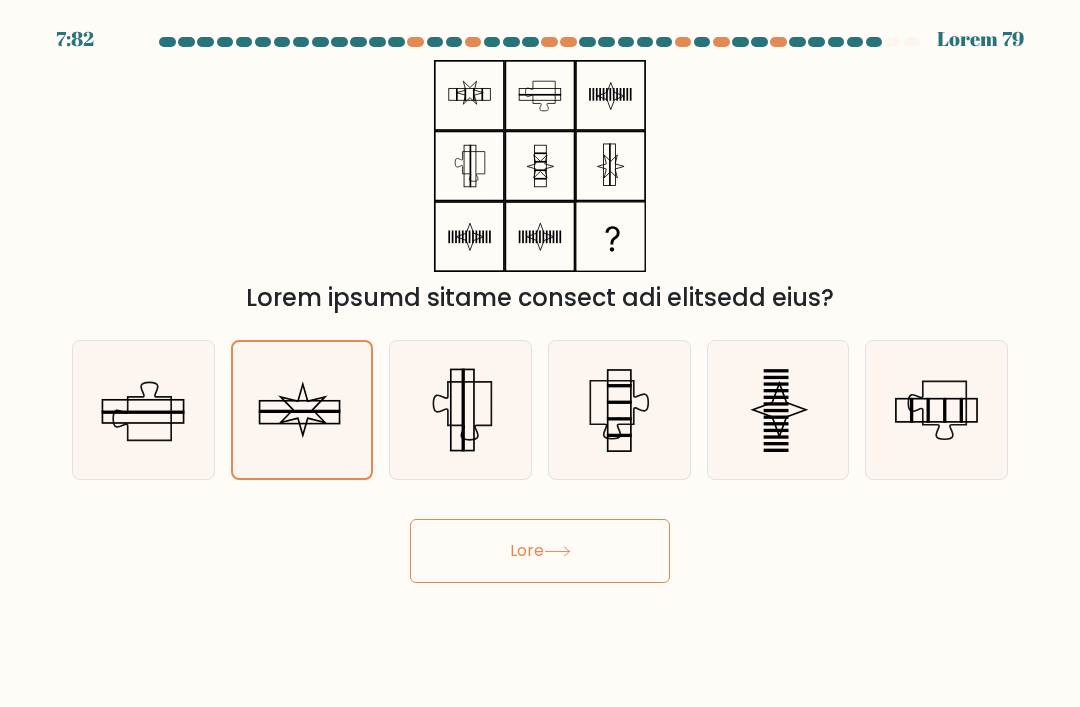 click at bounding box center (778, 410) 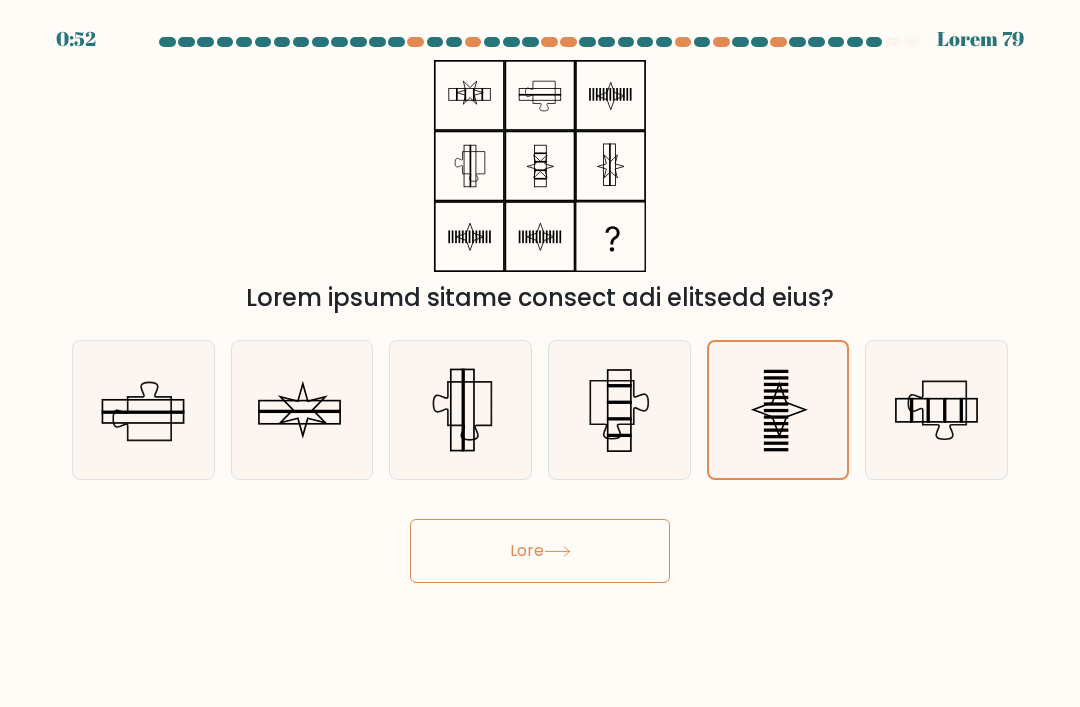 click on "Next" at bounding box center [540, 551] 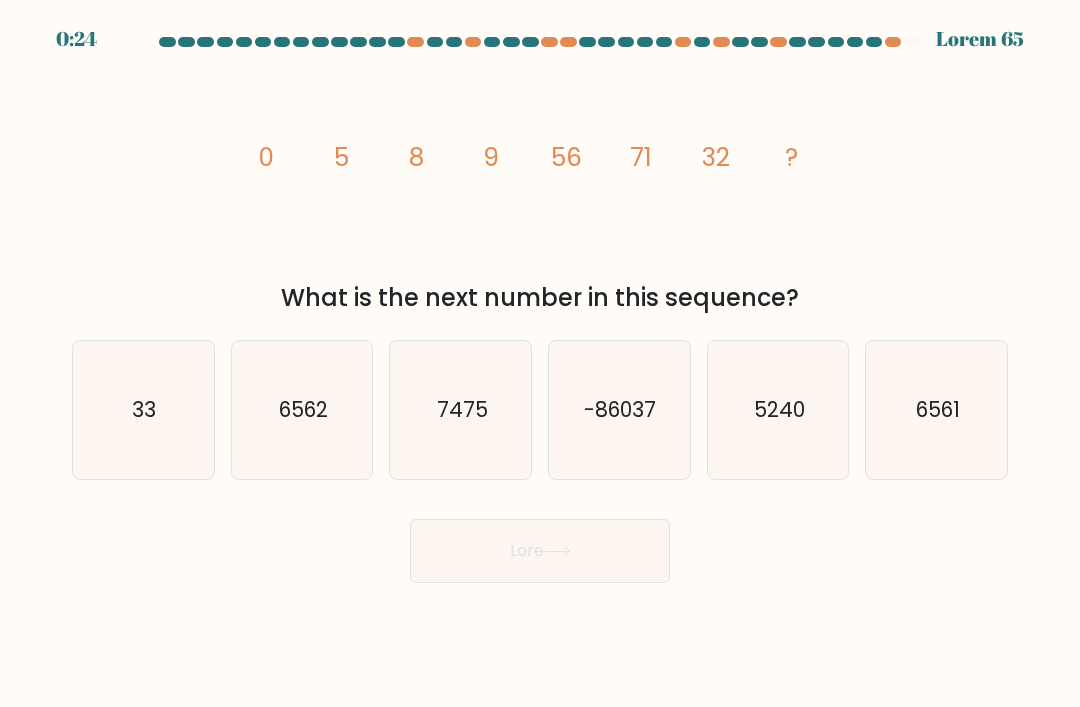click on "33" at bounding box center [143, 410] 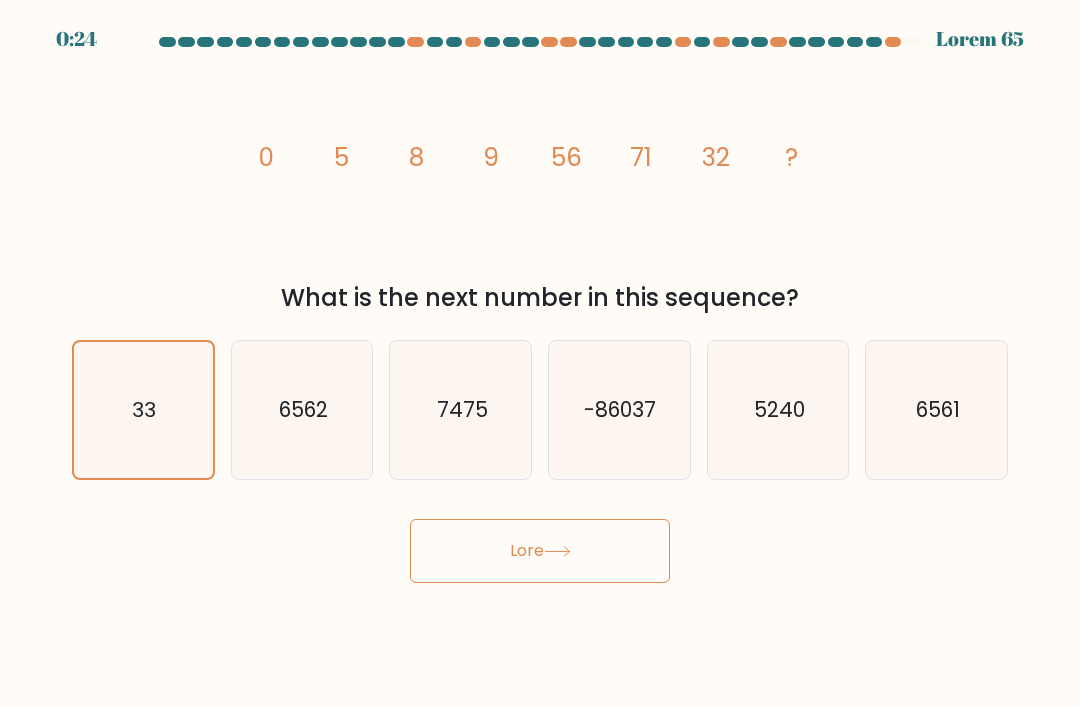 click on "Next" at bounding box center [540, 551] 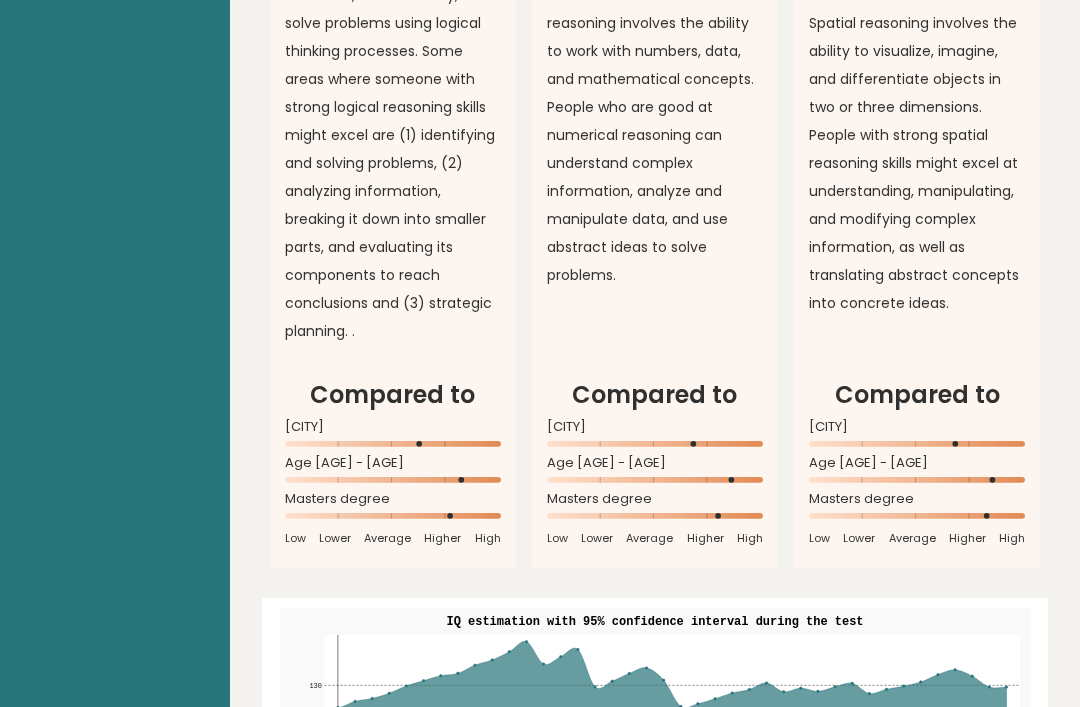 scroll, scrollTop: 1944, scrollLeft: 0, axis: vertical 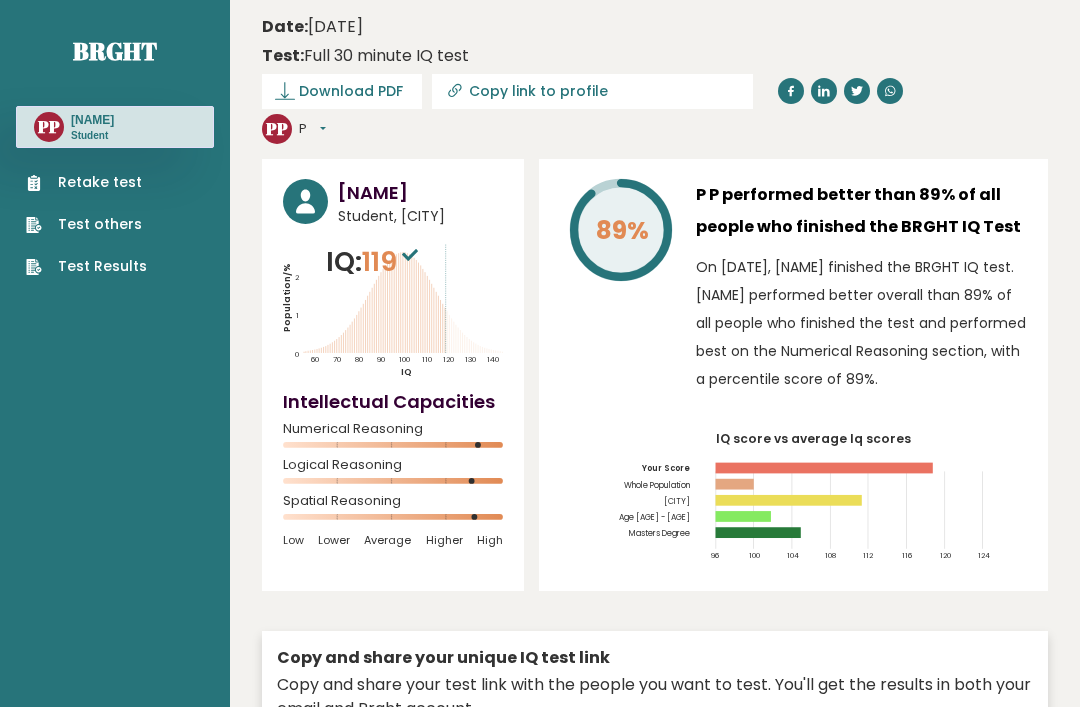 click on "Test others" at bounding box center [86, 224] 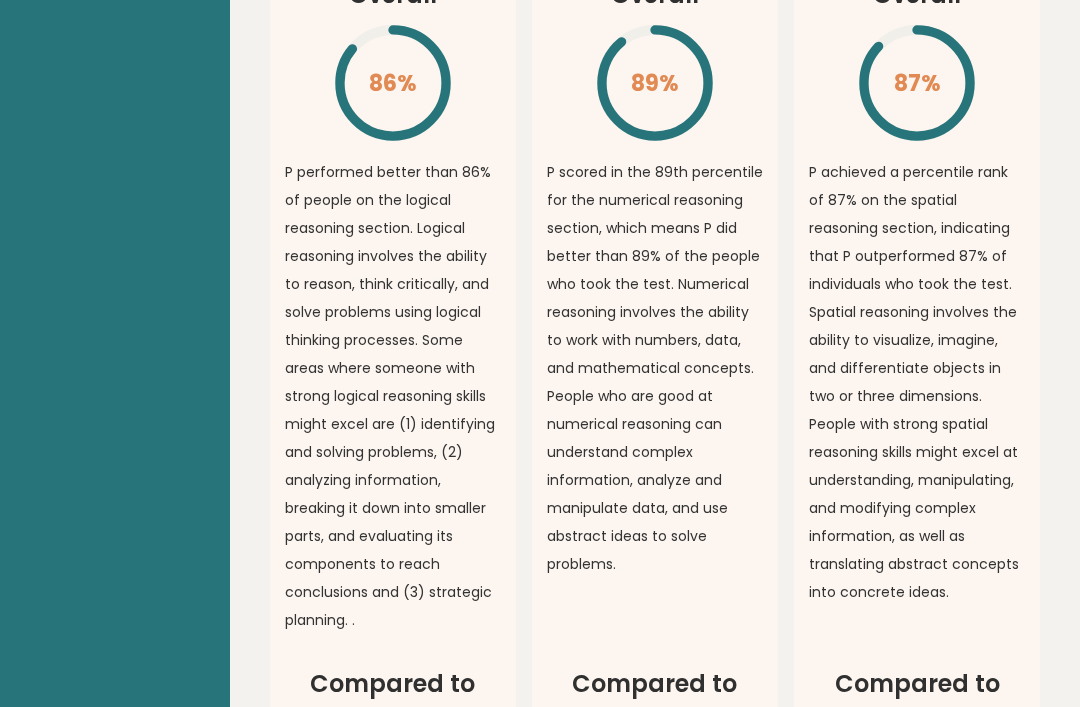 scroll, scrollTop: 1653, scrollLeft: 0, axis: vertical 